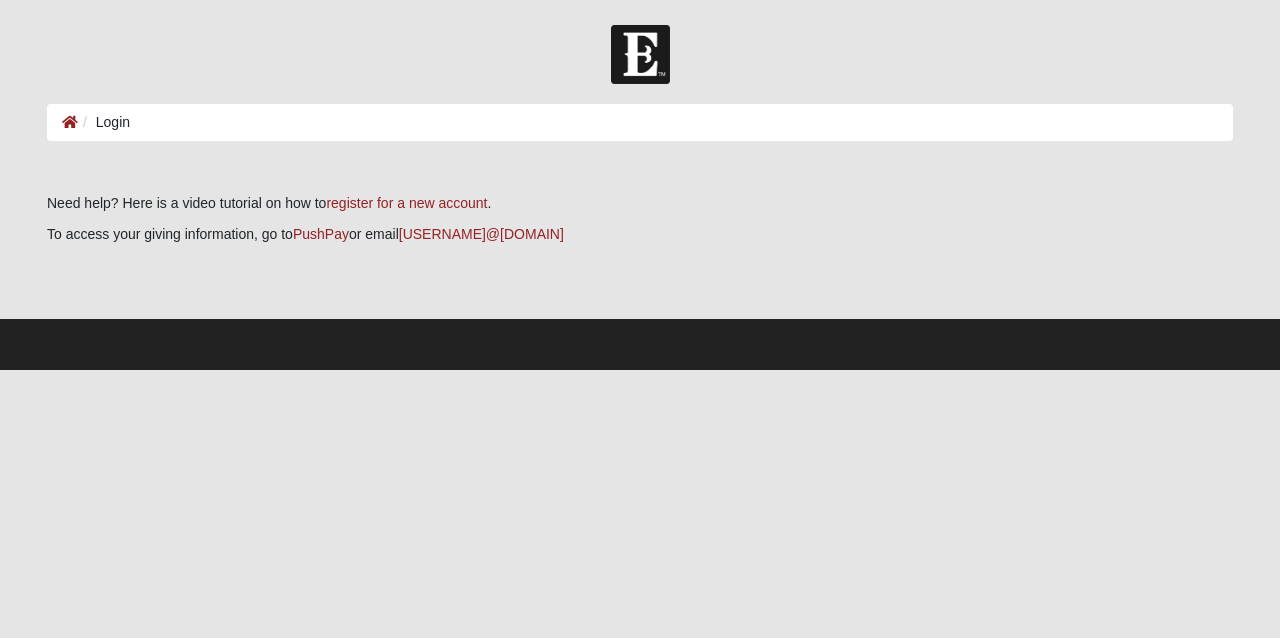 scroll, scrollTop: 0, scrollLeft: 0, axis: both 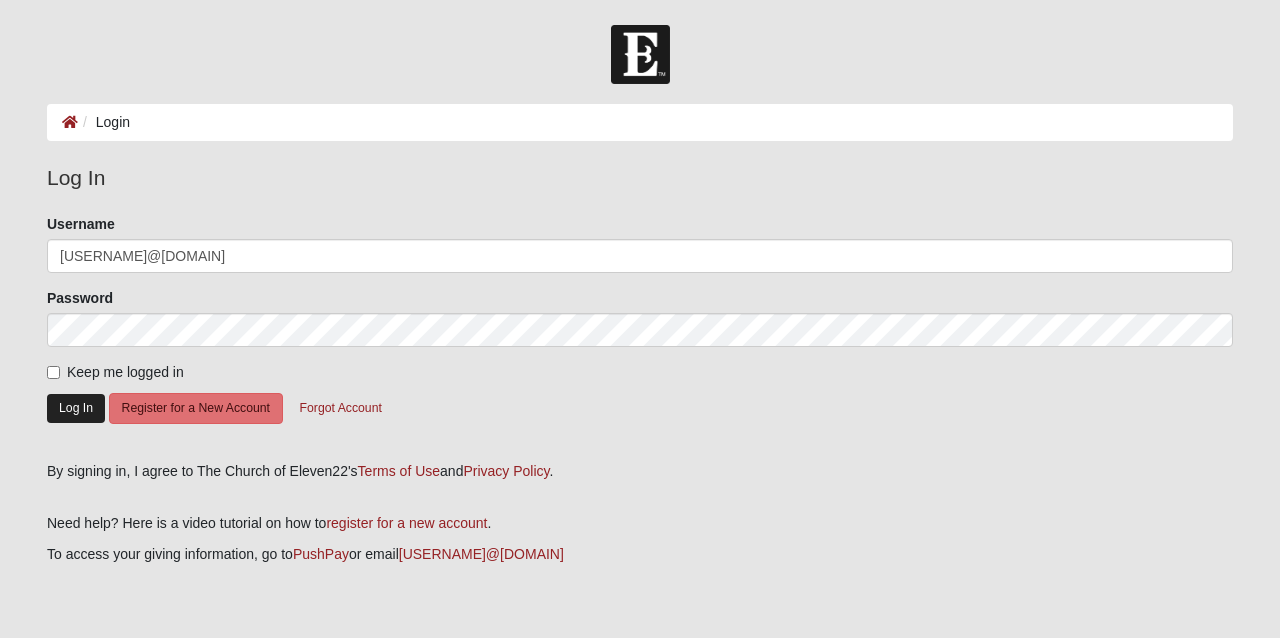 click on "Log In" 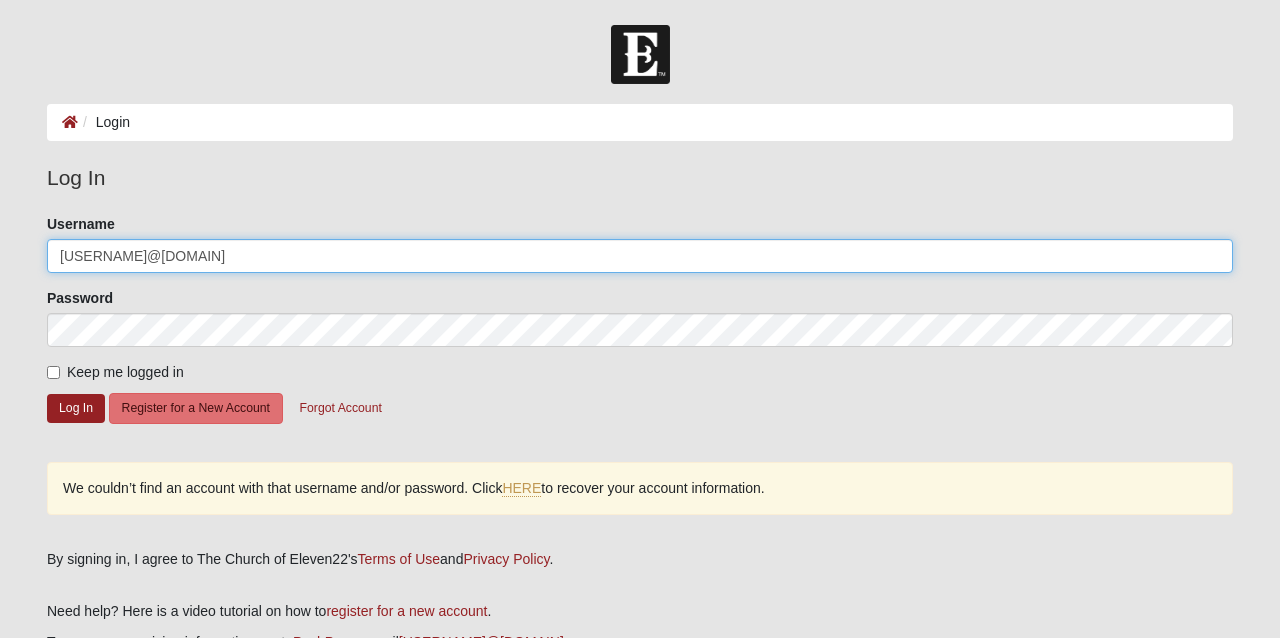 click on "bearnruger47@gmail.com" 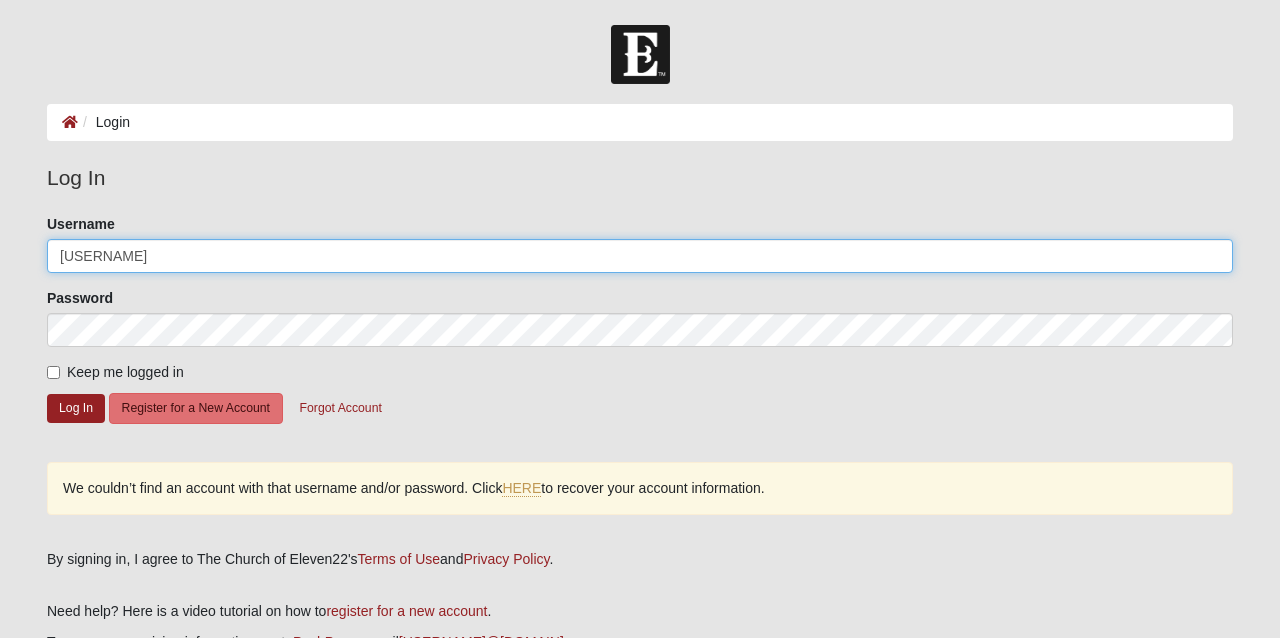 type on "bearnruger47@gmail.com" 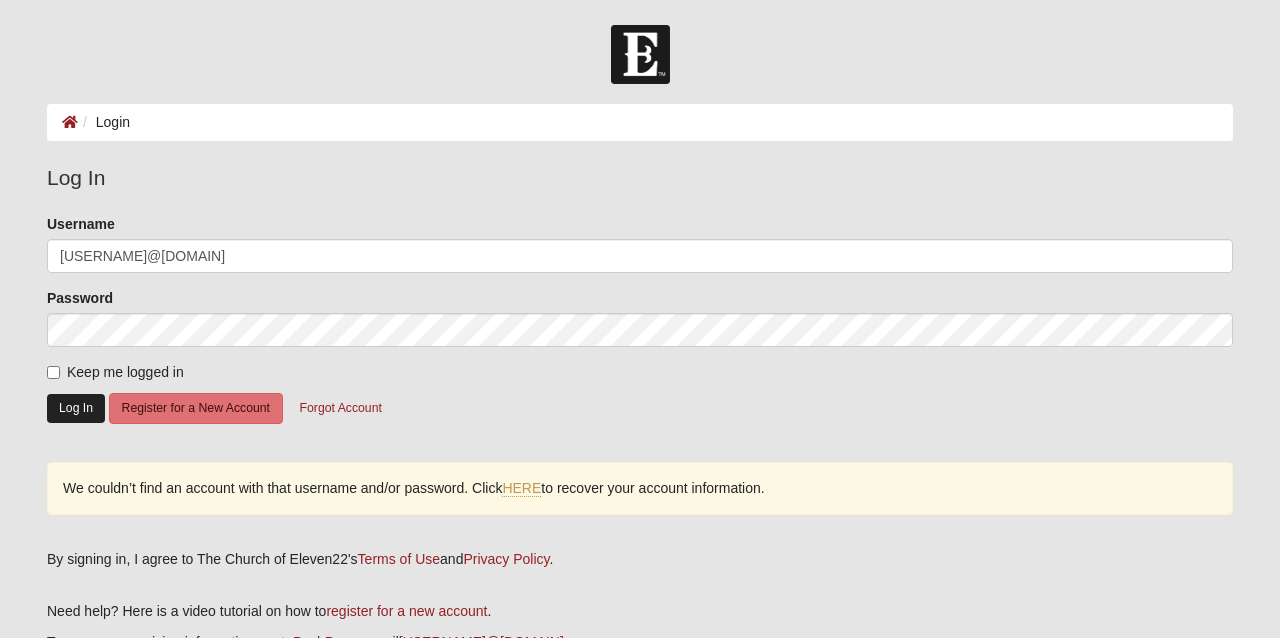 click on "Log In" 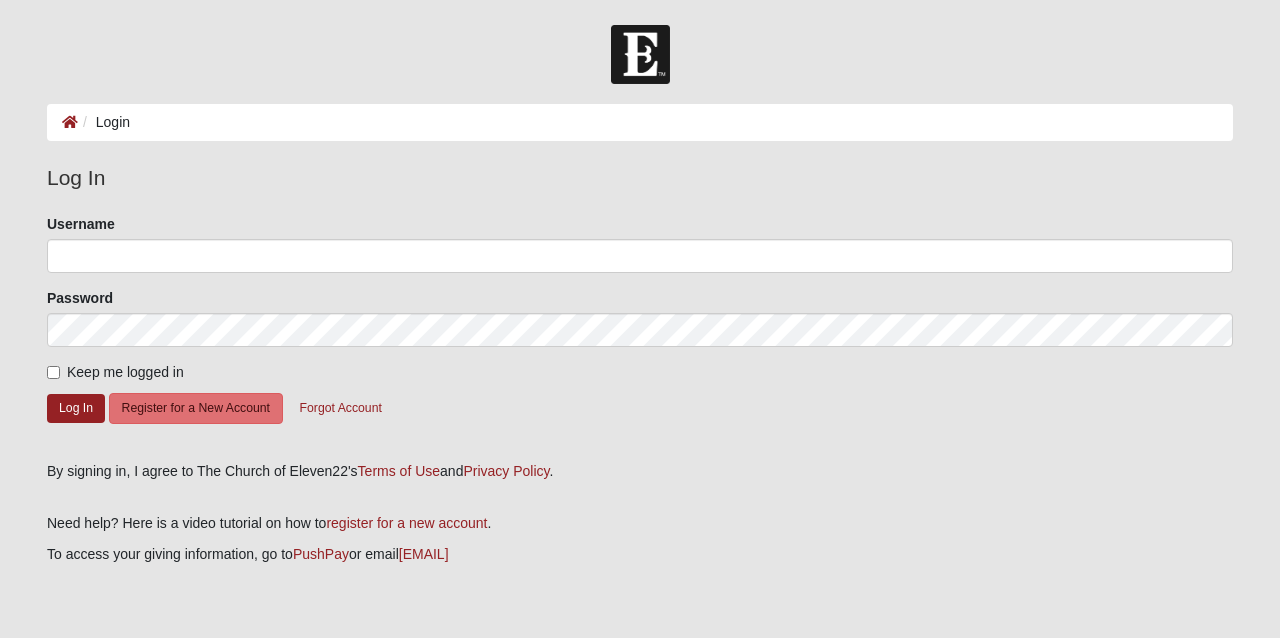 scroll, scrollTop: 0, scrollLeft: 0, axis: both 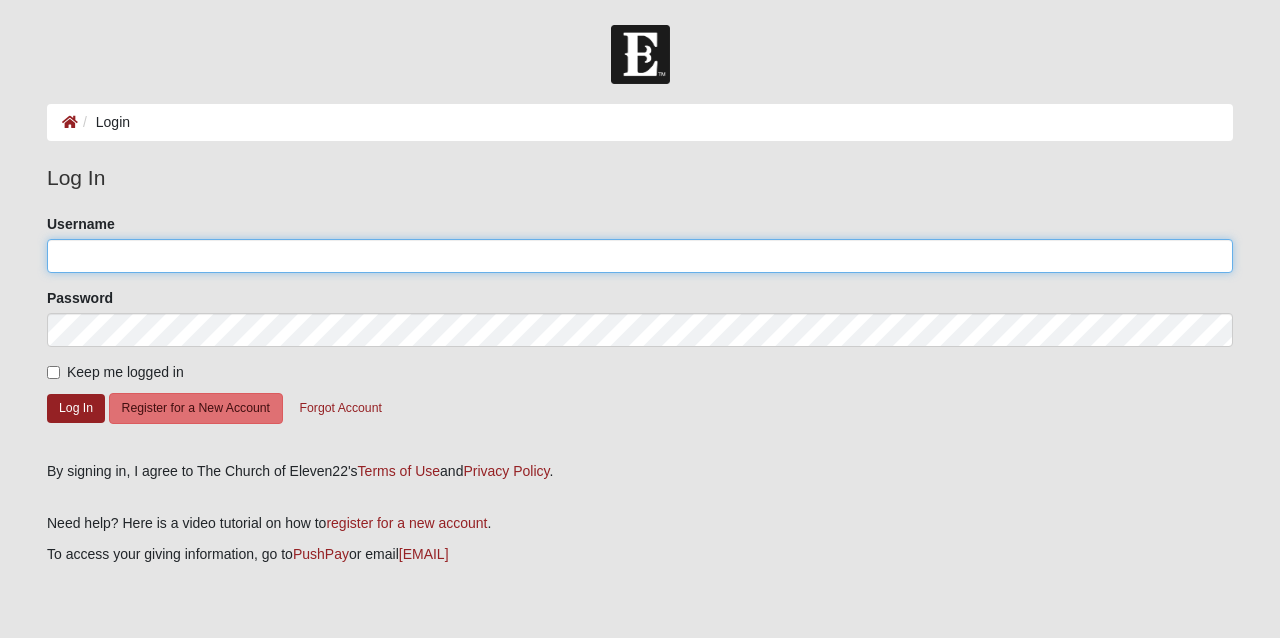 type on "jbrown720" 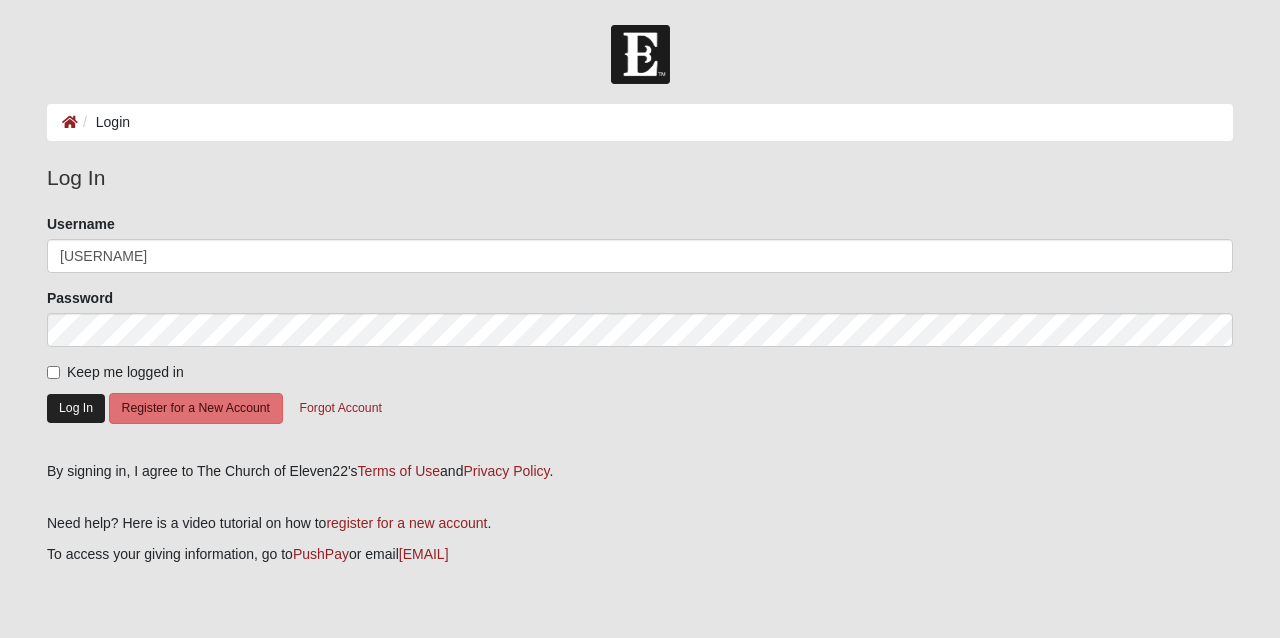 click on "Log In" 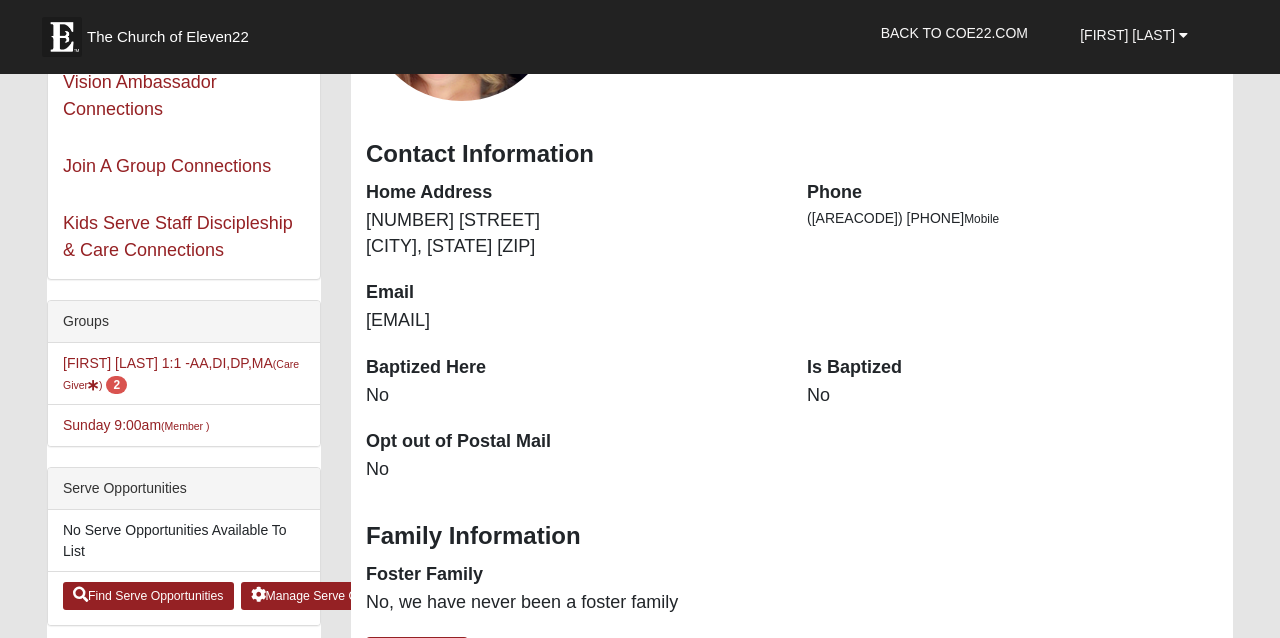 scroll, scrollTop: 262, scrollLeft: 0, axis: vertical 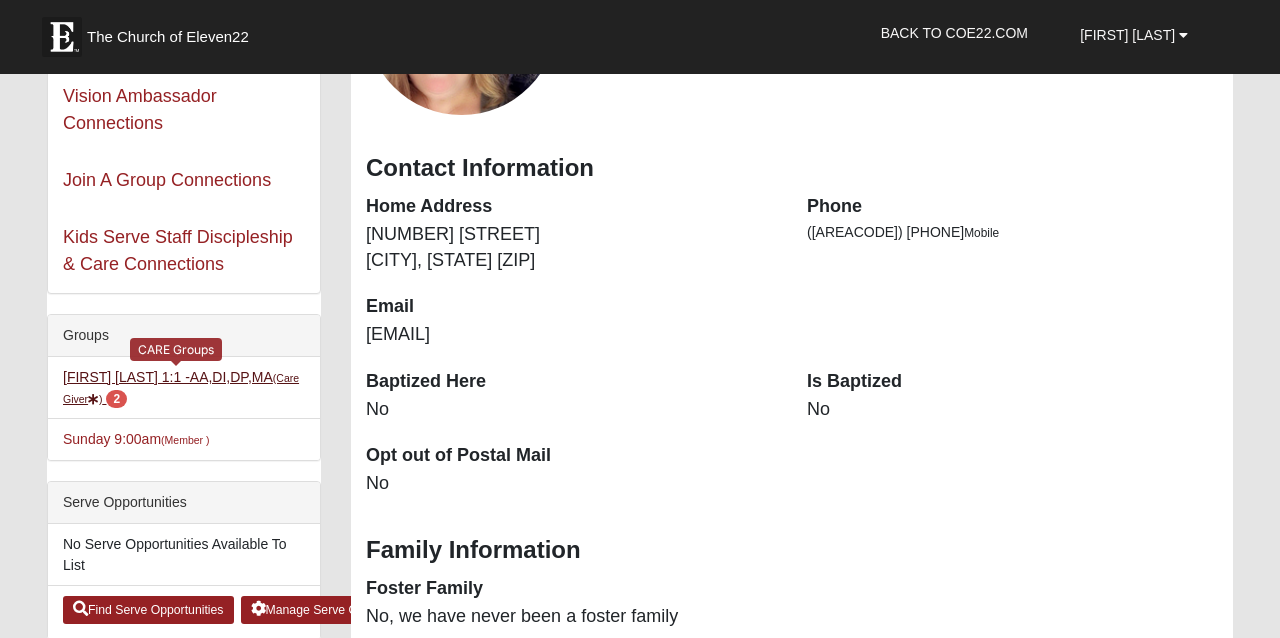 click on "Jason Brown 1:1 -AA,DI,DP,MA  (Care Giver
)
2" at bounding box center [181, 387] 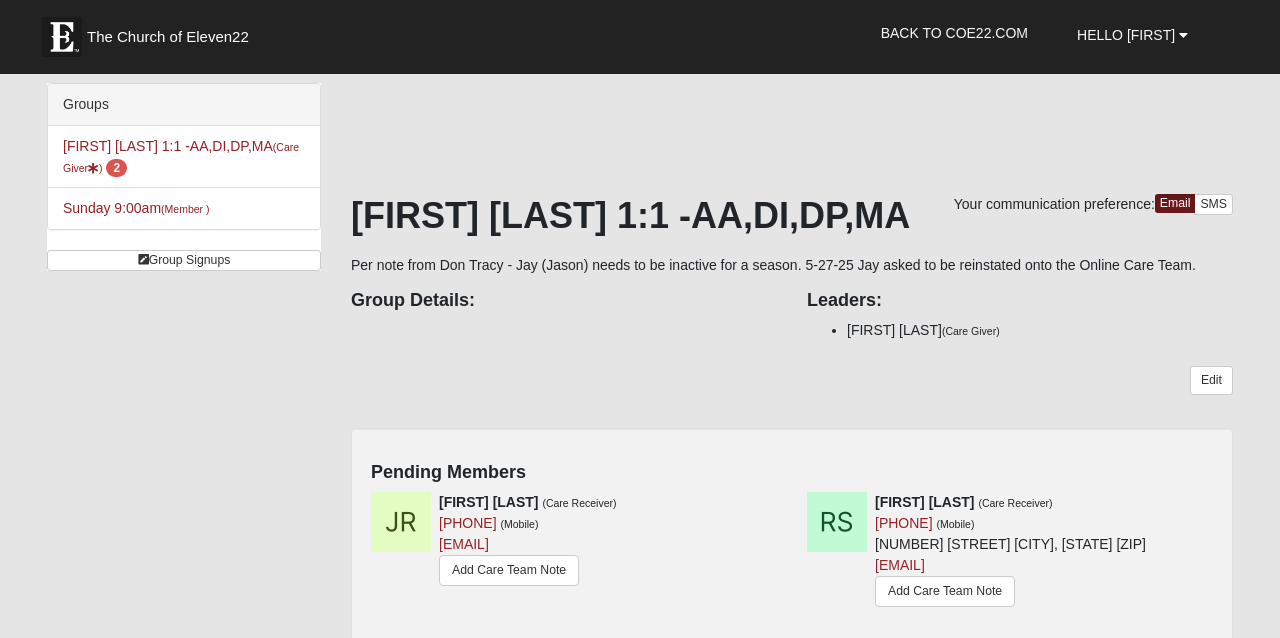 scroll, scrollTop: 0, scrollLeft: 0, axis: both 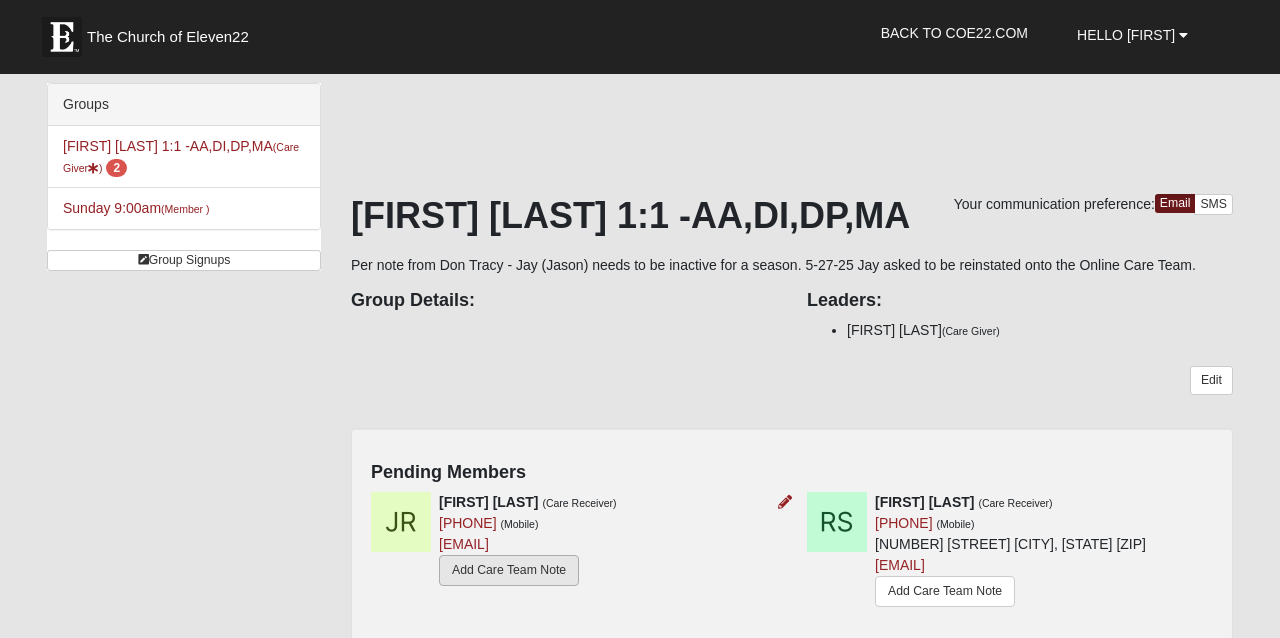 click on "Add Care Team Note" at bounding box center [509, 570] 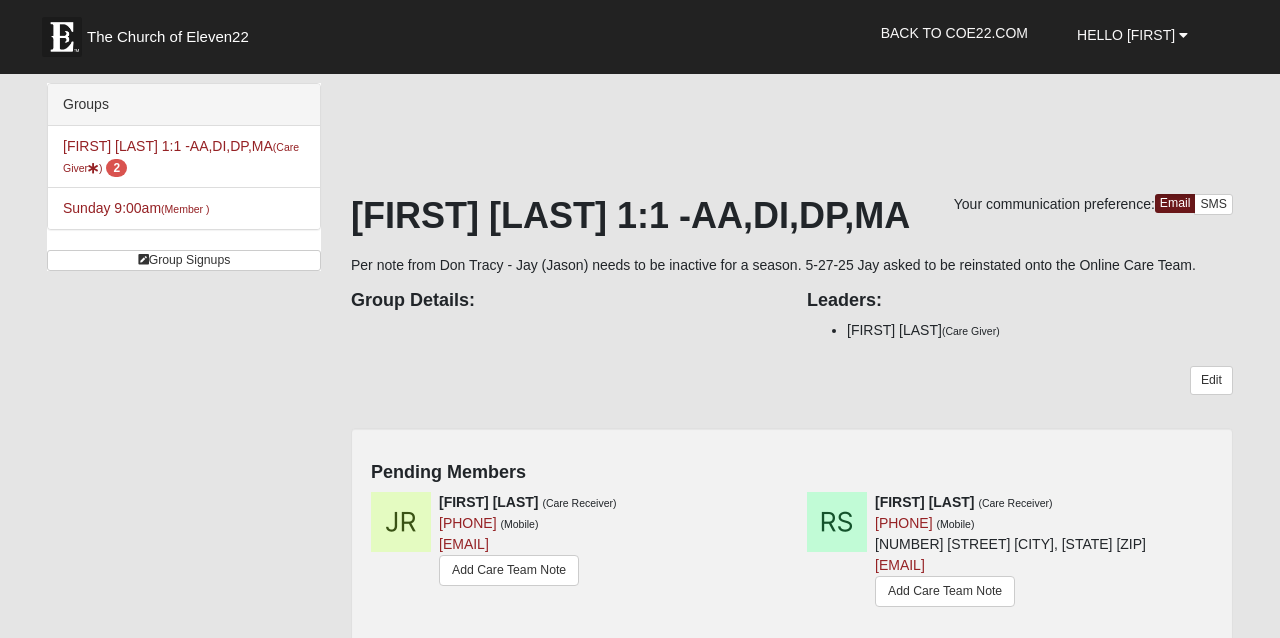 click on "[FIRST] [LAST]  (Care Giver)" at bounding box center [792, 313] 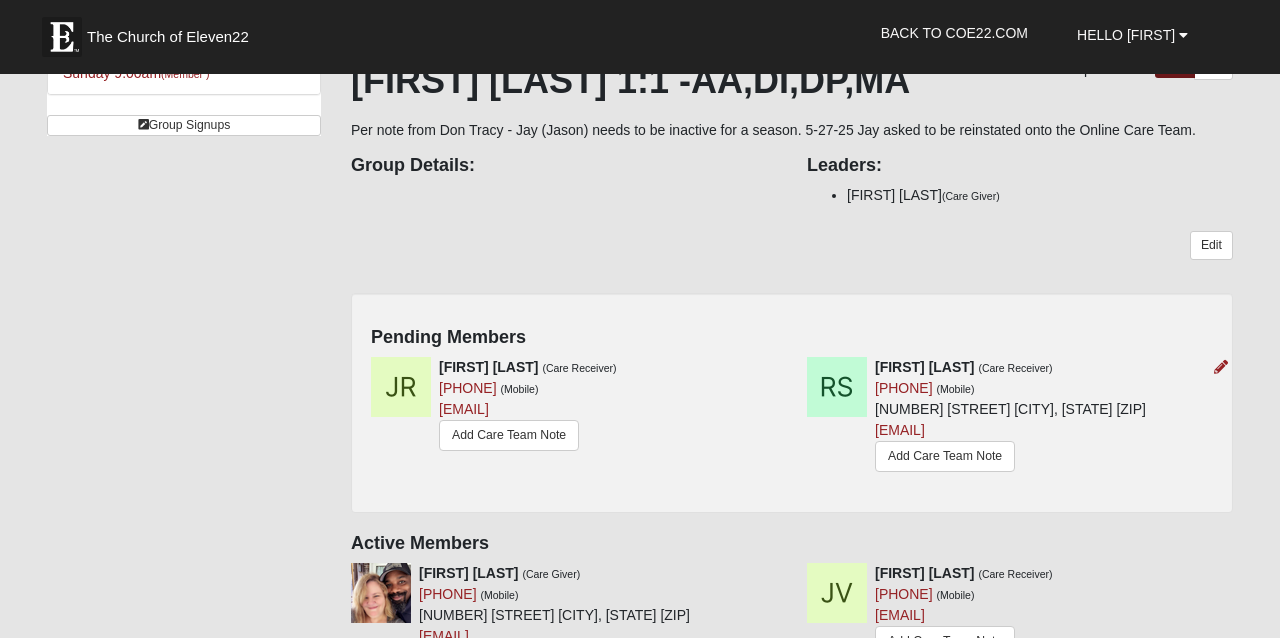 scroll, scrollTop: 114, scrollLeft: 0, axis: vertical 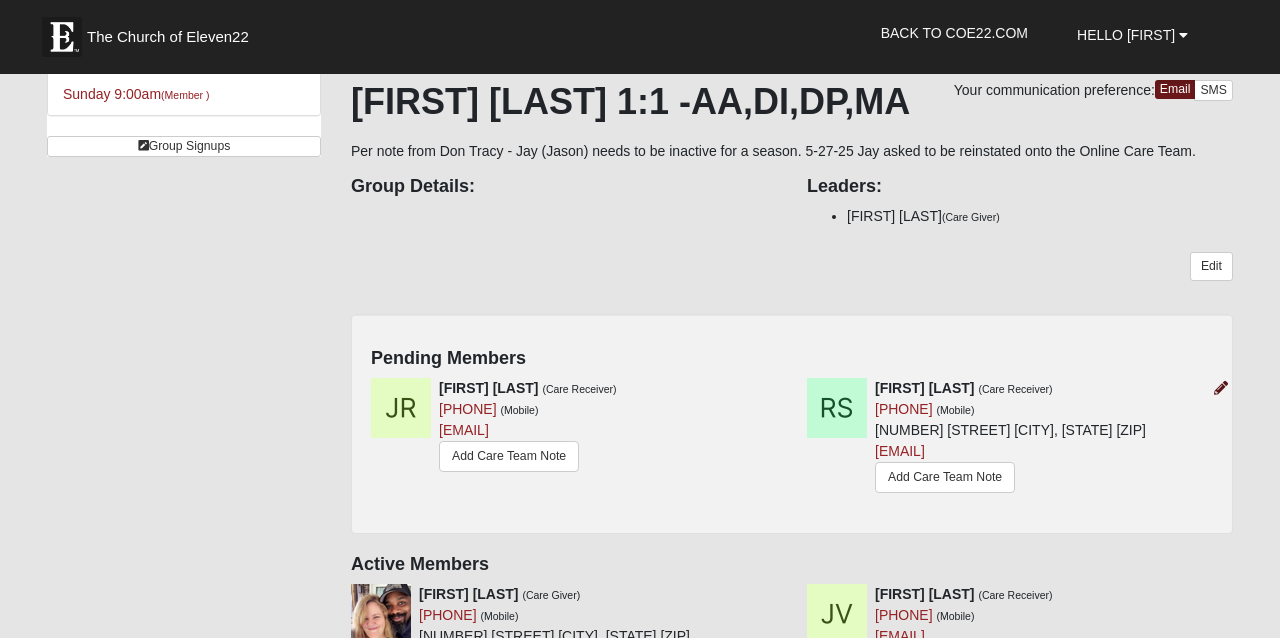click at bounding box center [1221, 388] 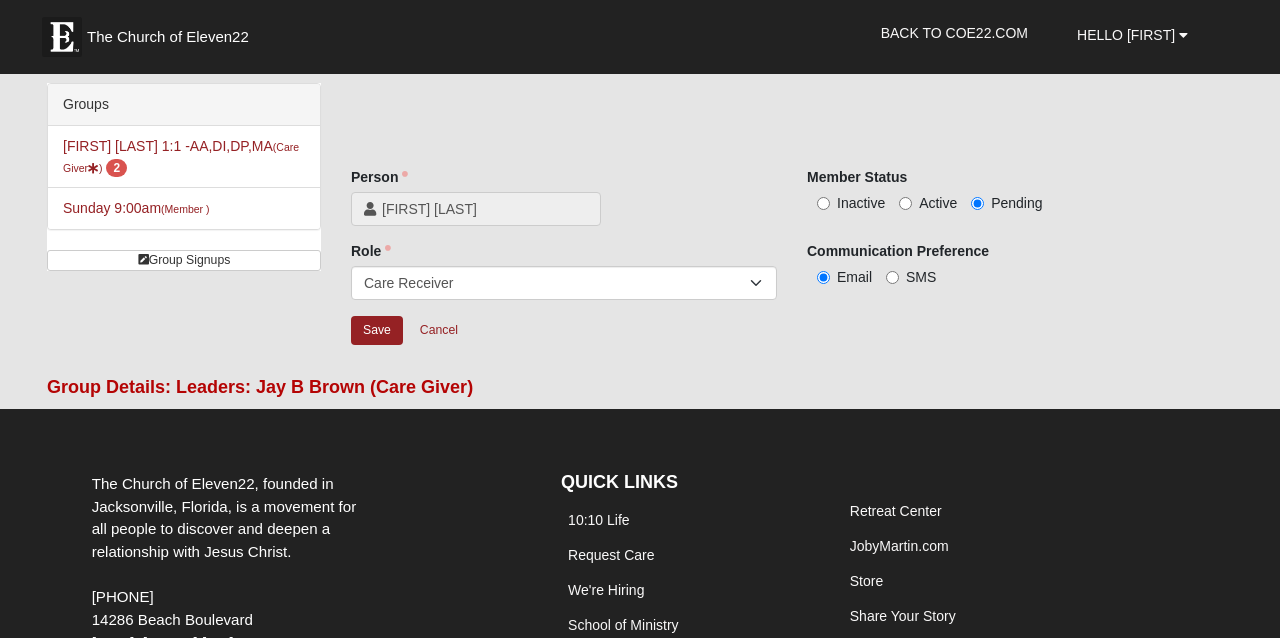 scroll, scrollTop: 0, scrollLeft: 0, axis: both 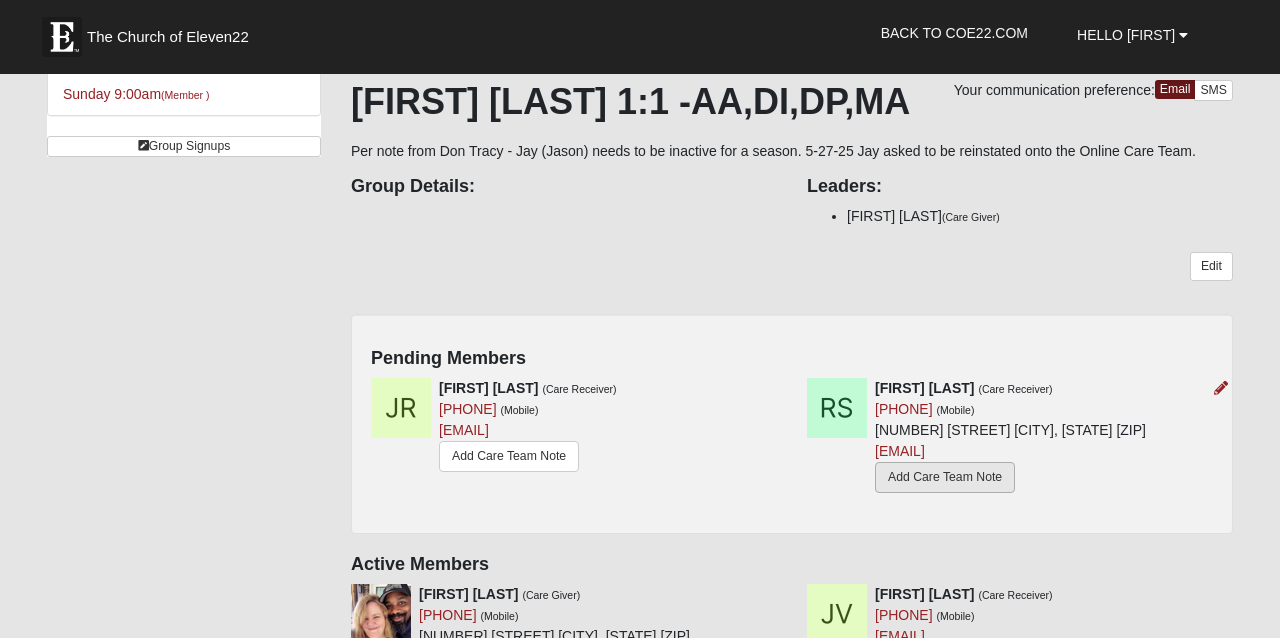 click on "Add Care Team Note" at bounding box center (945, 477) 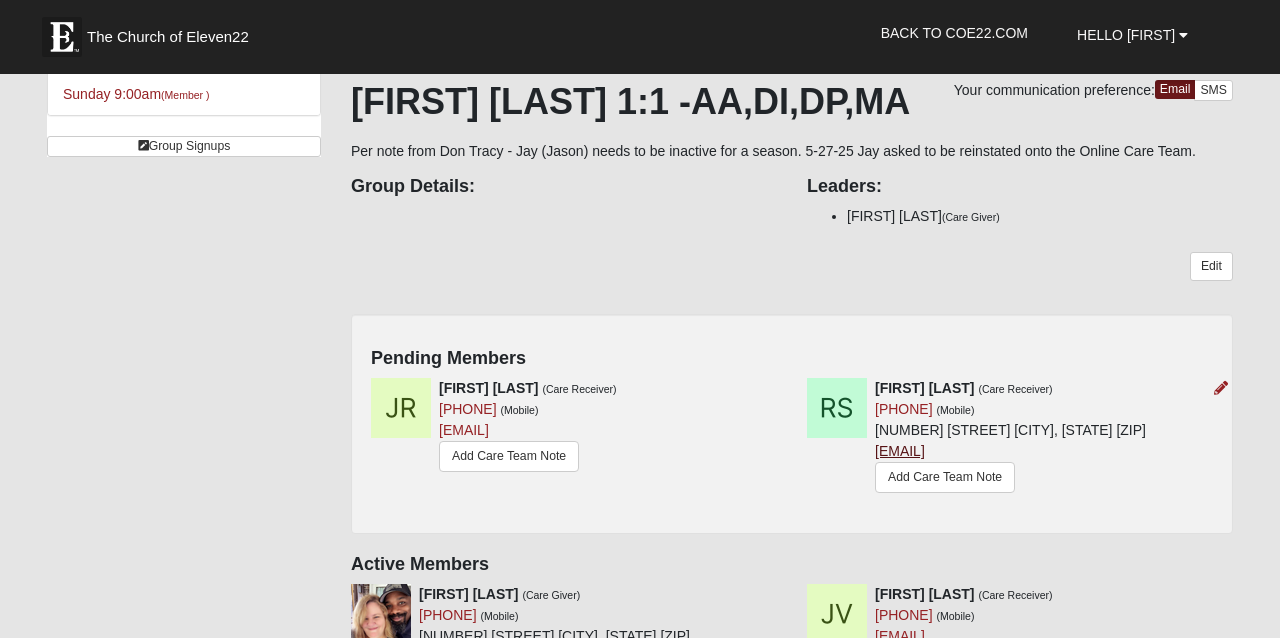 click on "srskms23@icloud.com" at bounding box center (900, 451) 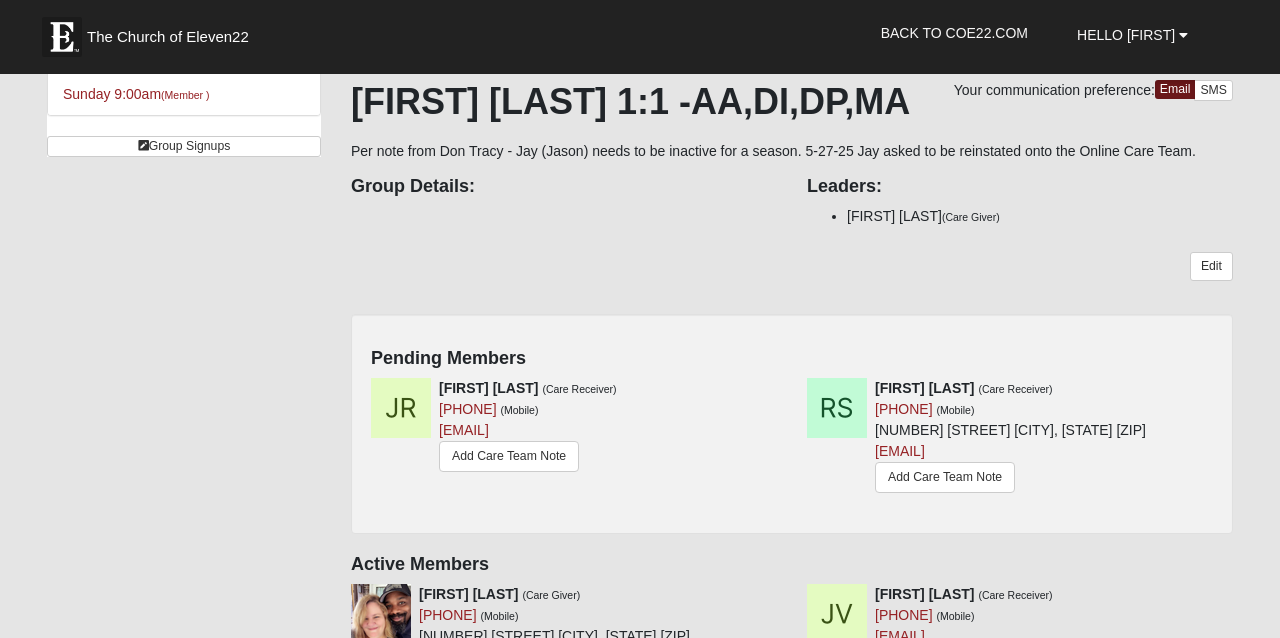 click on "Pending Members
Josh Rodriguez
(Care Receiver)
(903) 220-1432    (Mobile)
gibson5056@gmail.com
Add Care Team Note
Ryan Shell
(Care Receiver)
(706) 550-8390    (Mobile)
2075 Fernwood Cir
Augusta, GA 30906-3679
srskms23@icloud.com
Add Care Team Note" at bounding box center (792, 424) 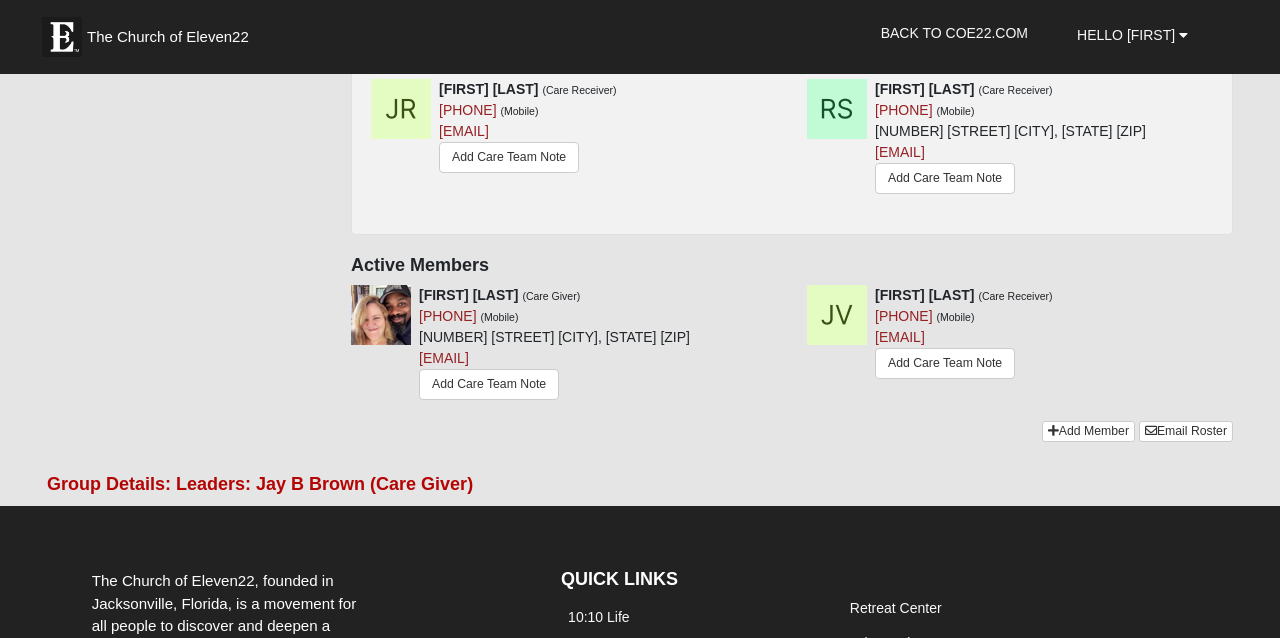 scroll, scrollTop: 405, scrollLeft: 0, axis: vertical 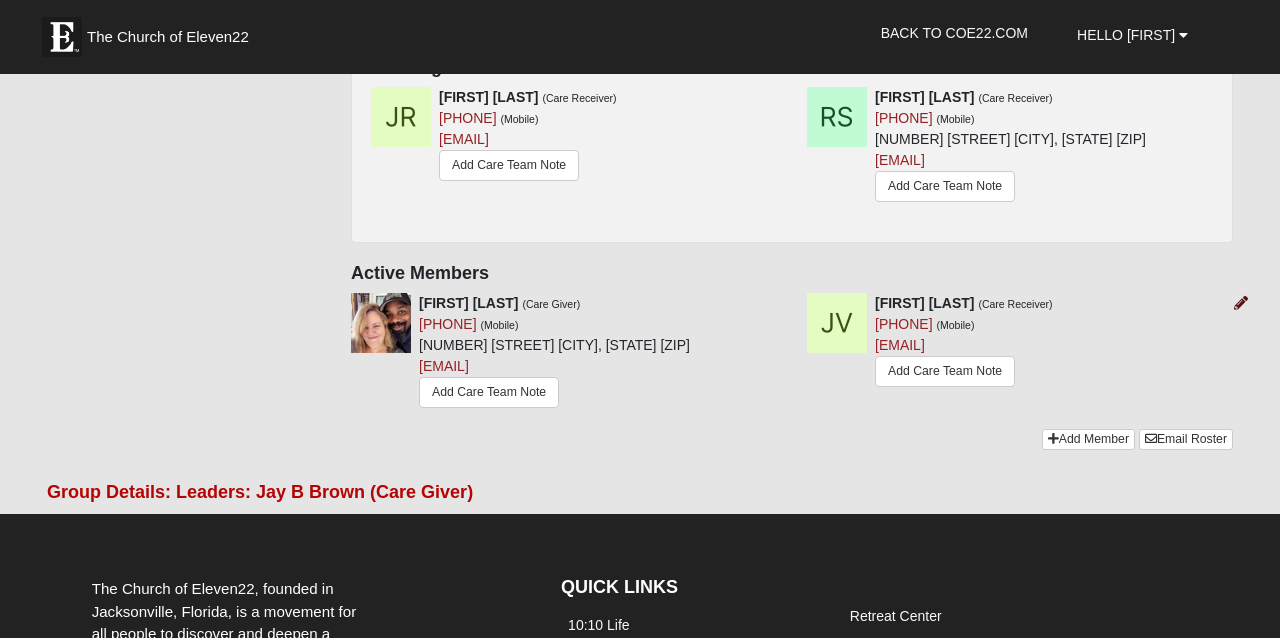click at bounding box center [1241, 303] 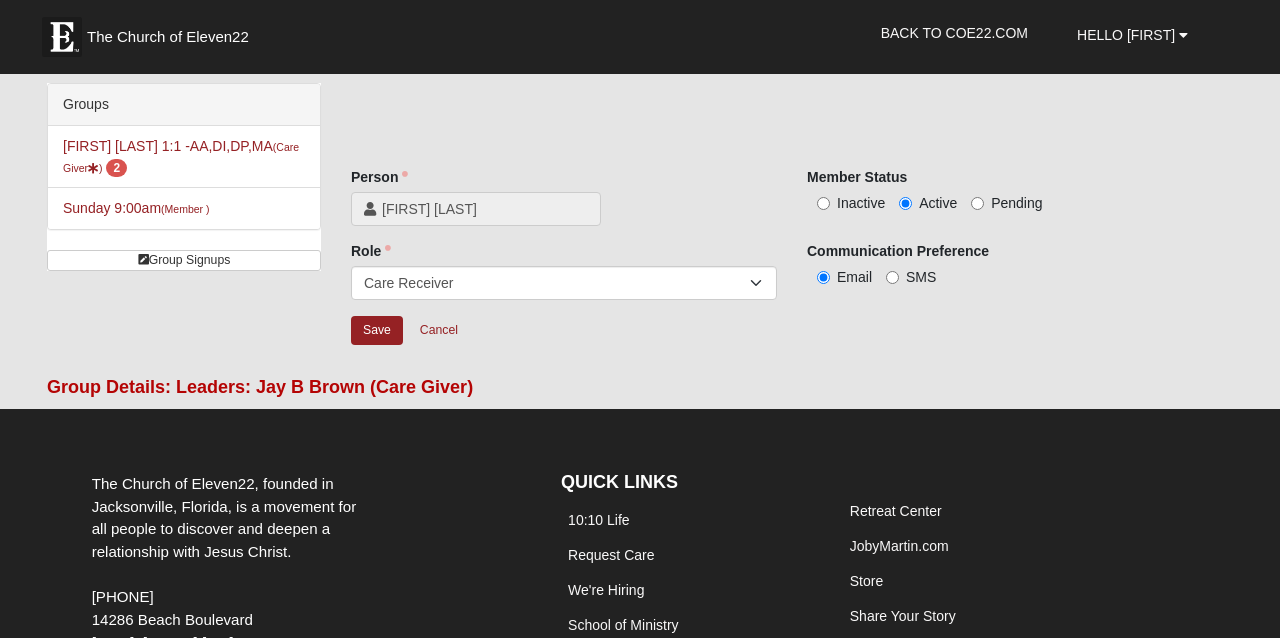 scroll, scrollTop: 0, scrollLeft: 0, axis: both 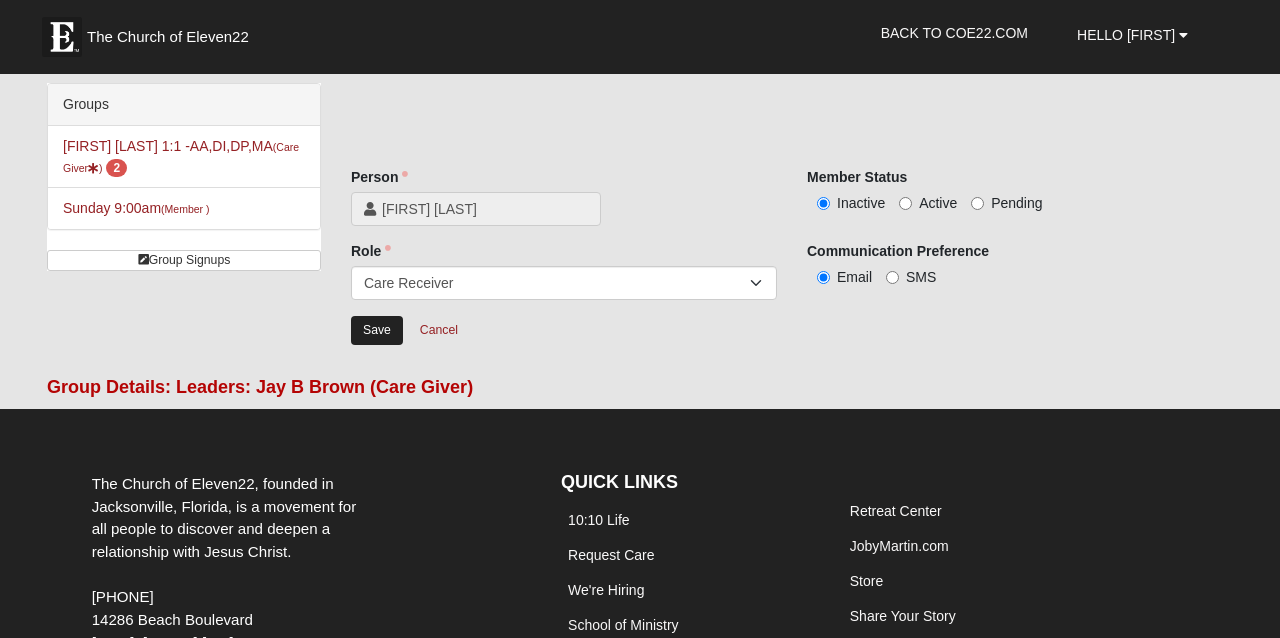 click on "Save" at bounding box center [377, 330] 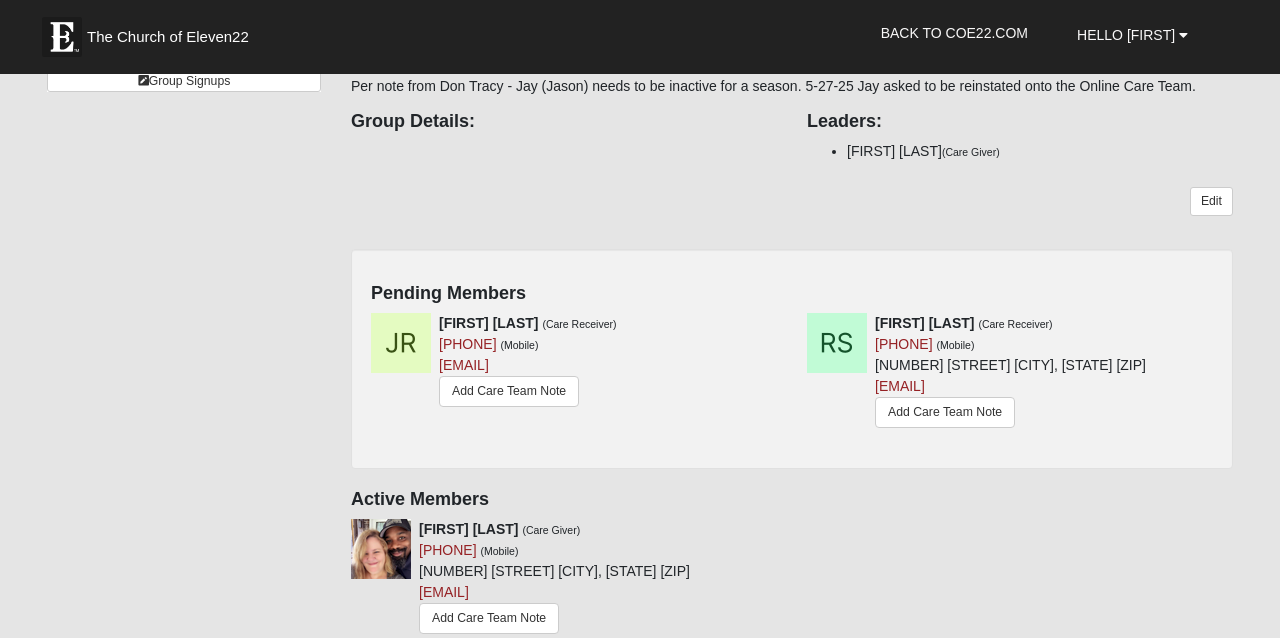 scroll, scrollTop: 96, scrollLeft: 0, axis: vertical 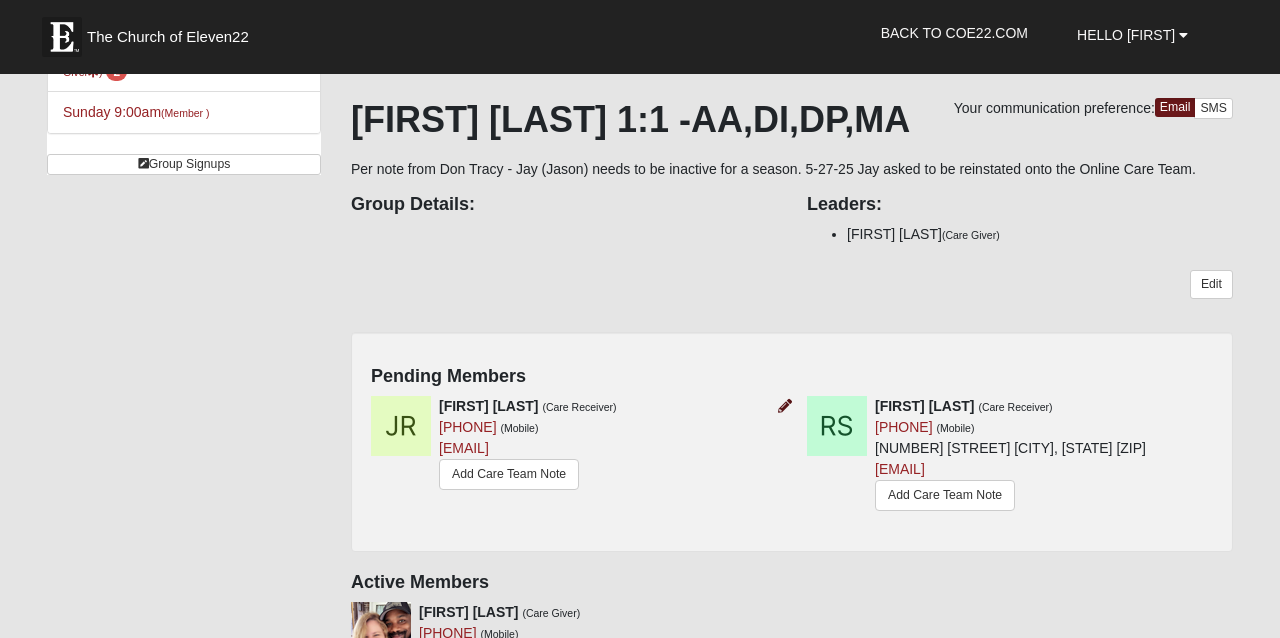 click at bounding box center (785, 406) 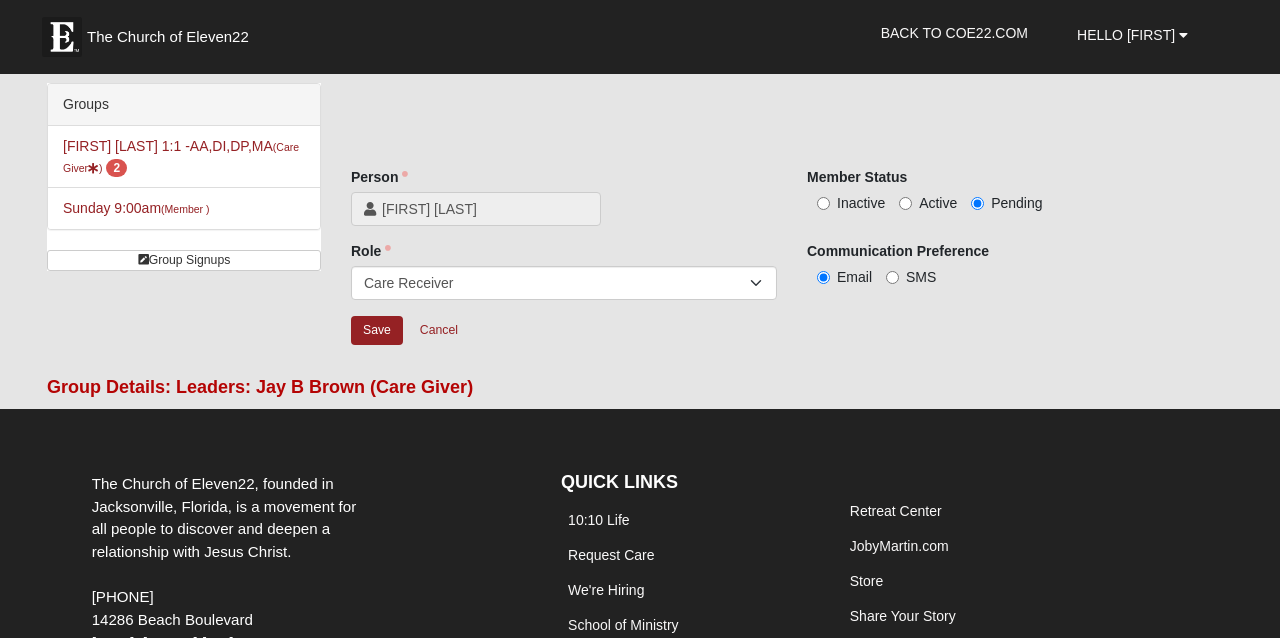 scroll, scrollTop: 0, scrollLeft: 0, axis: both 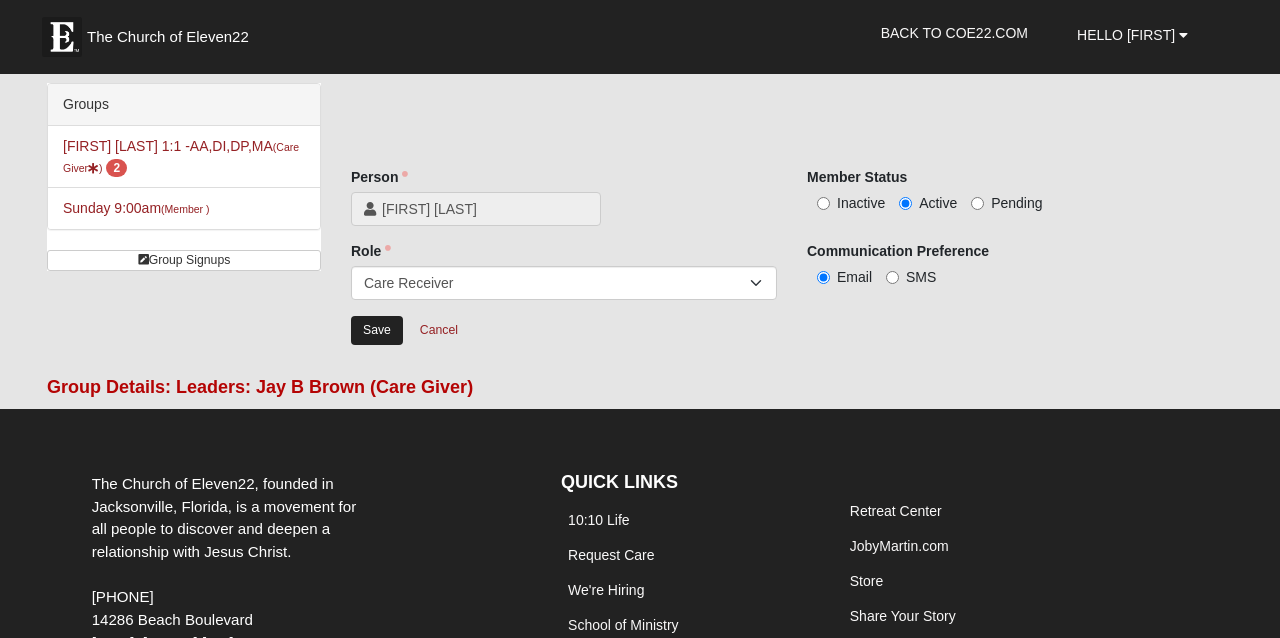 click on "Save" at bounding box center (377, 330) 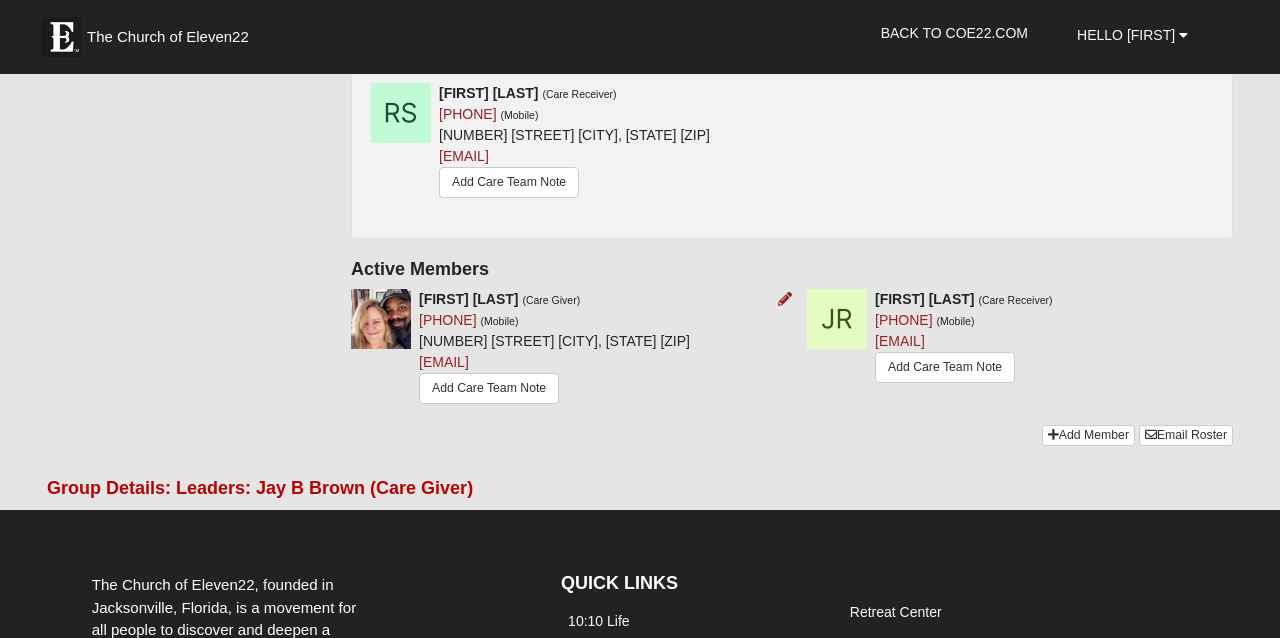 scroll, scrollTop: 398, scrollLeft: 0, axis: vertical 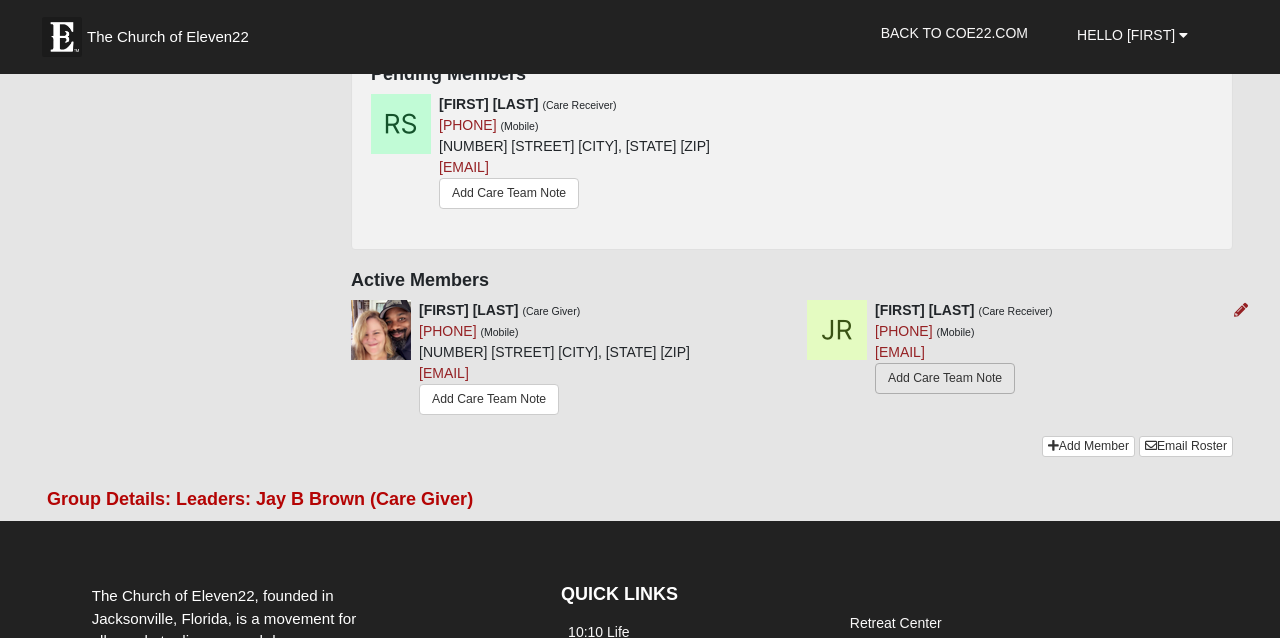 click on "Add Care Team Note" at bounding box center [945, 378] 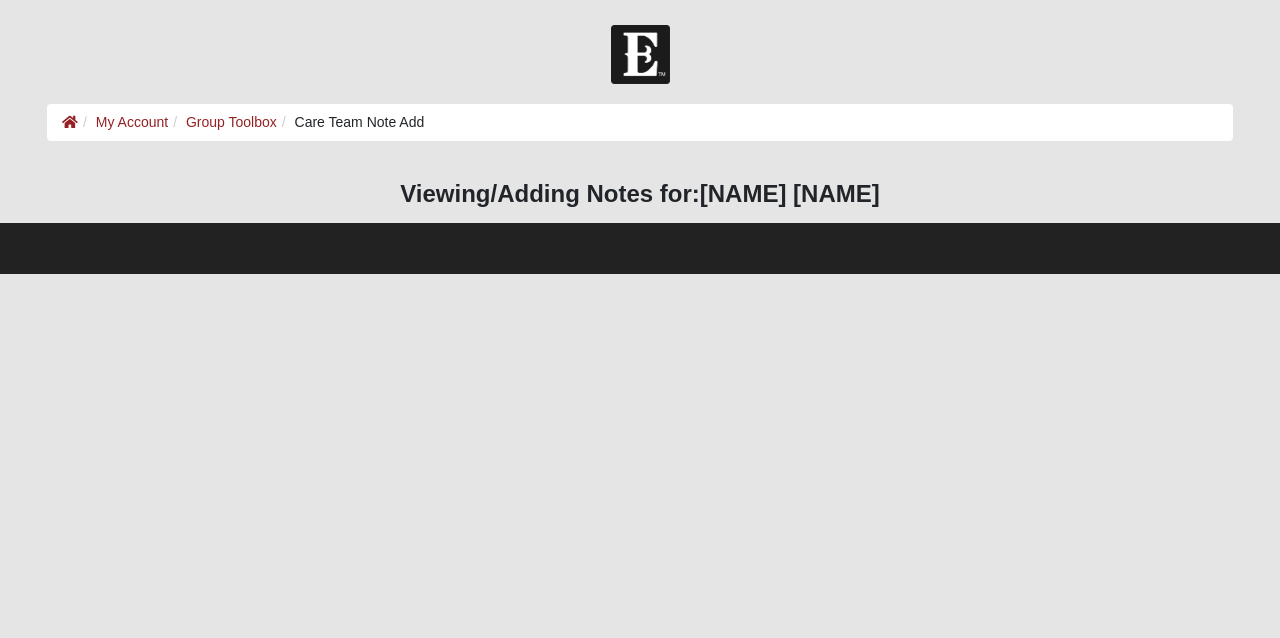 scroll, scrollTop: 0, scrollLeft: 0, axis: both 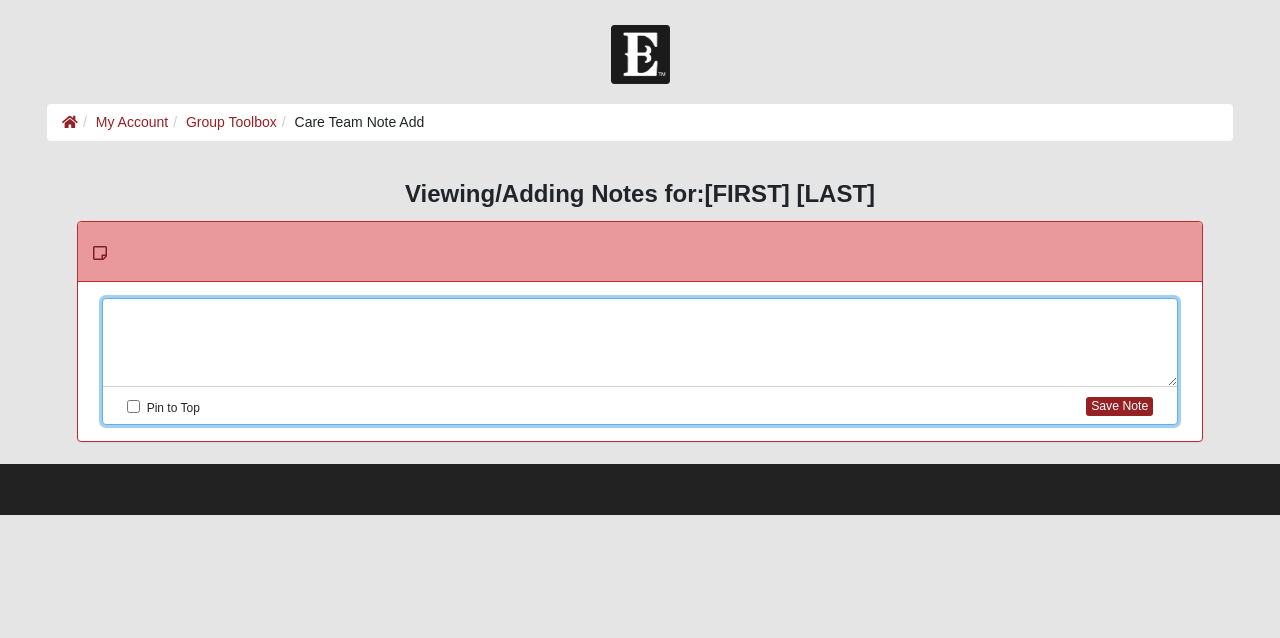click at bounding box center (640, 343) 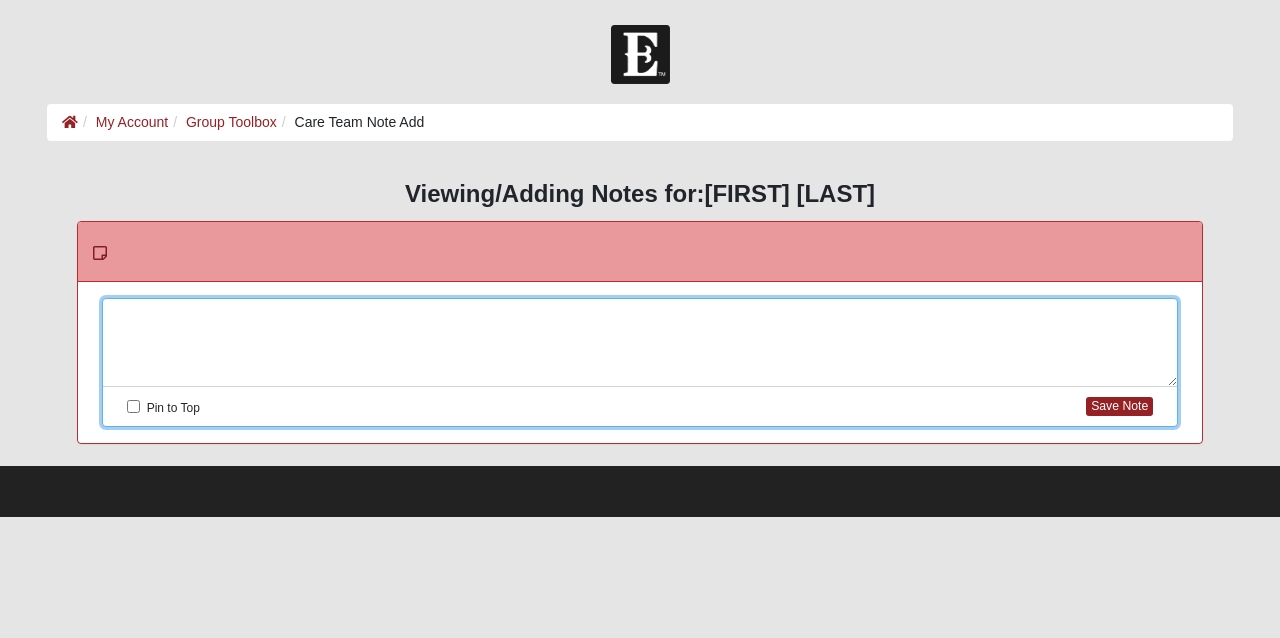 type 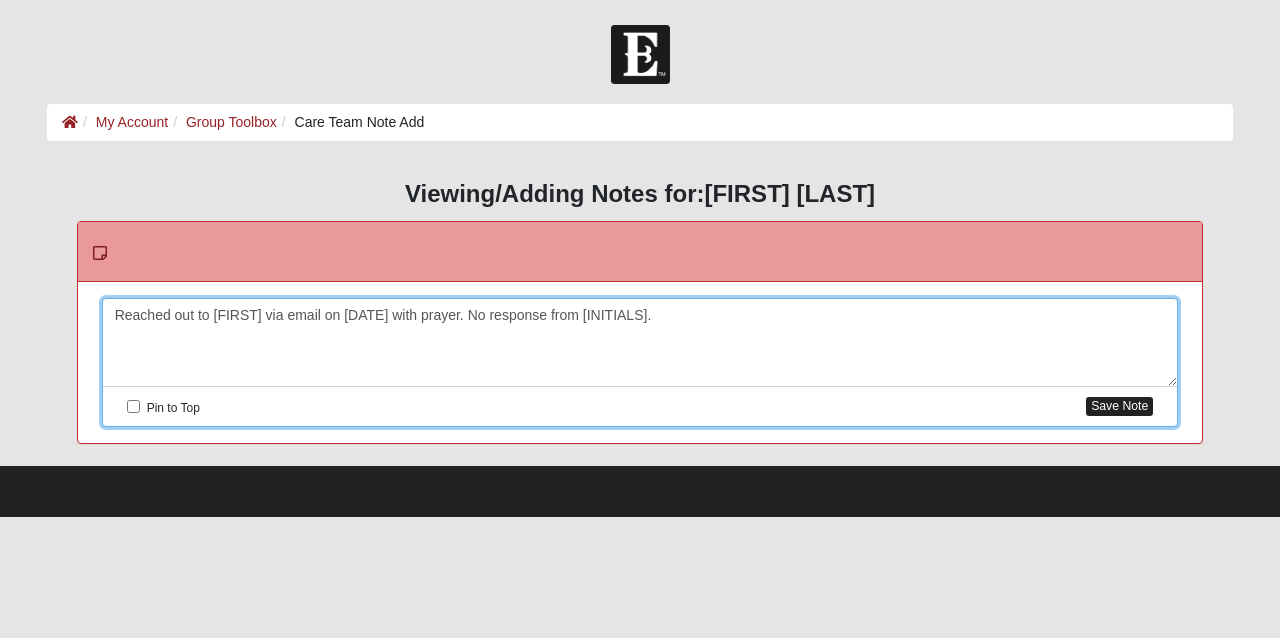 click on "Save Note" at bounding box center [1119, 406] 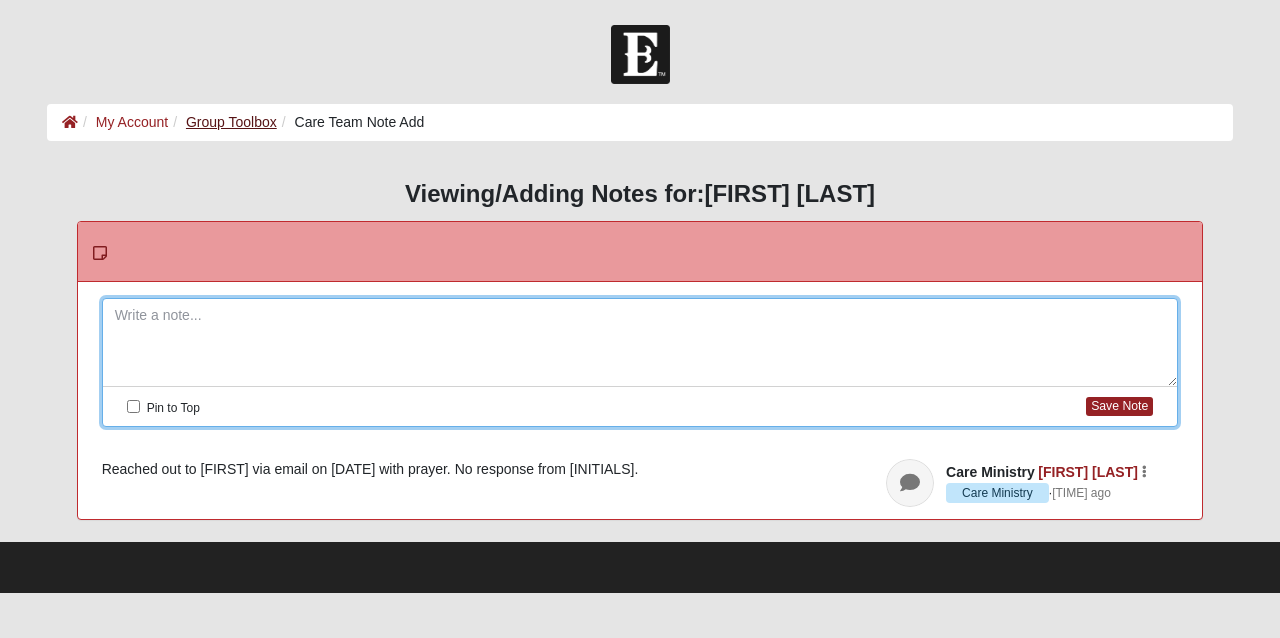 click on "Group Toolbox" at bounding box center (231, 122) 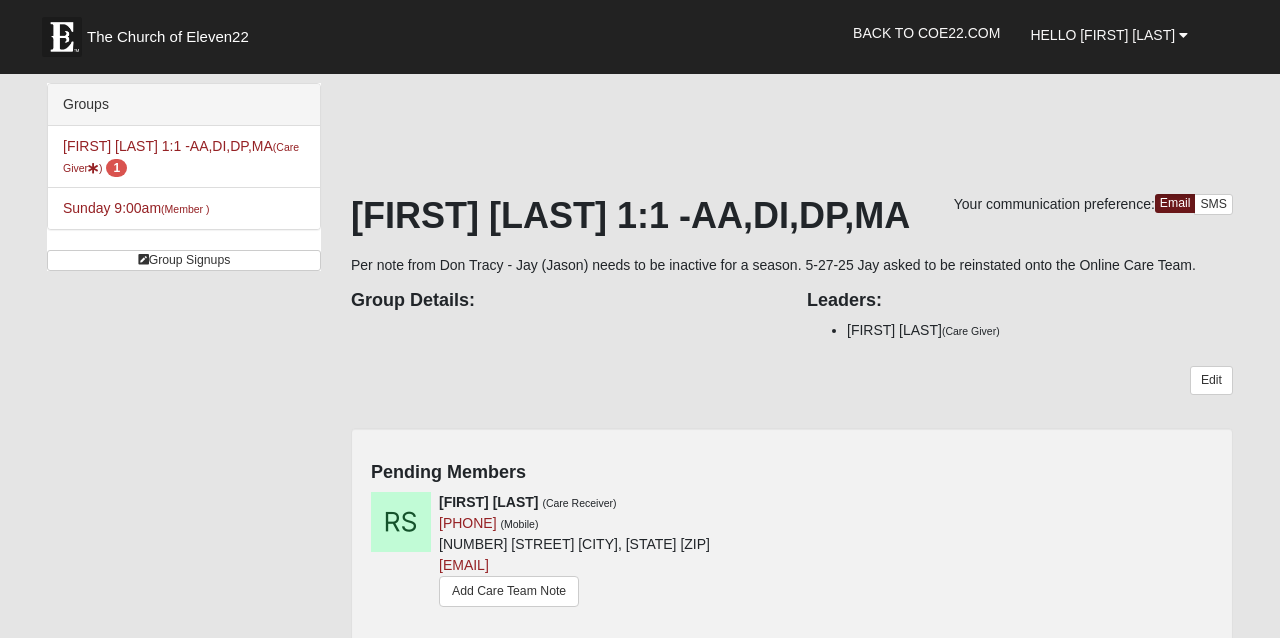 scroll, scrollTop: 0, scrollLeft: 0, axis: both 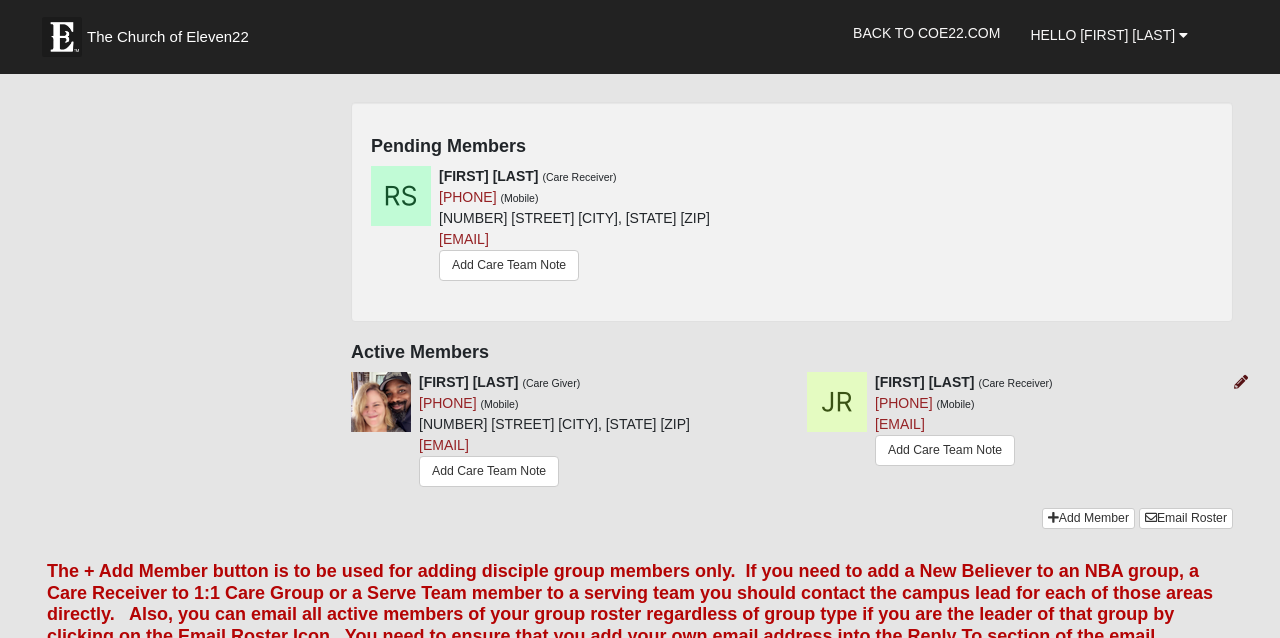 click at bounding box center [1241, 382] 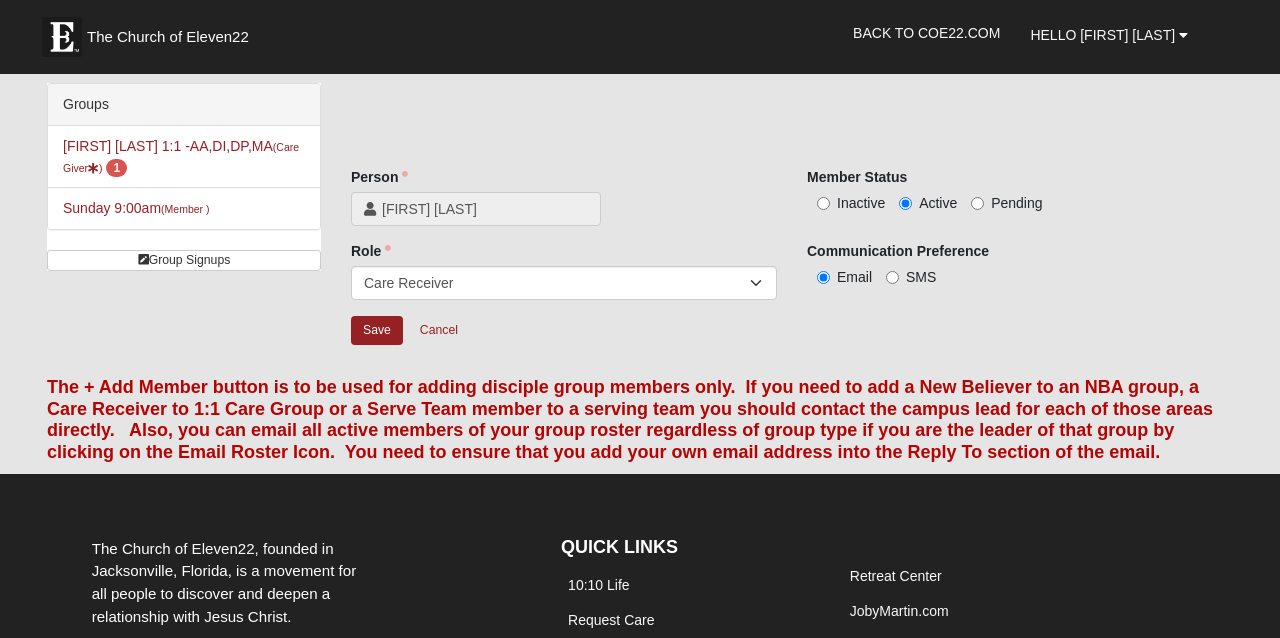 scroll, scrollTop: 0, scrollLeft: 0, axis: both 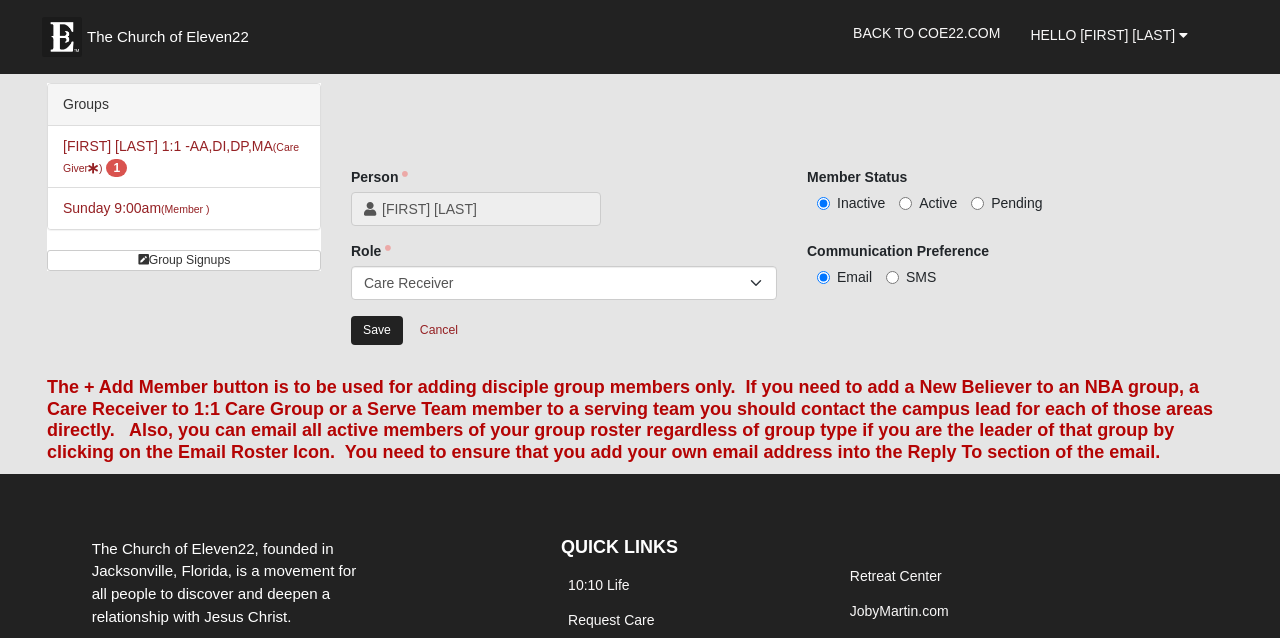 click on "Save" at bounding box center [377, 330] 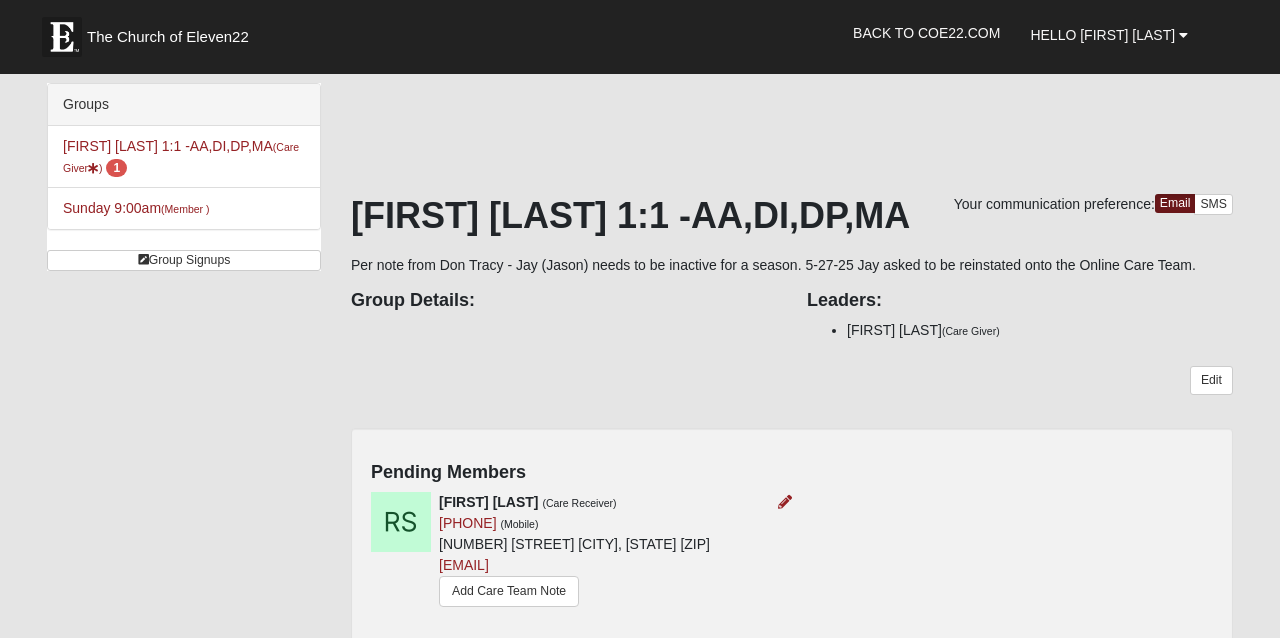 click at bounding box center [401, 522] 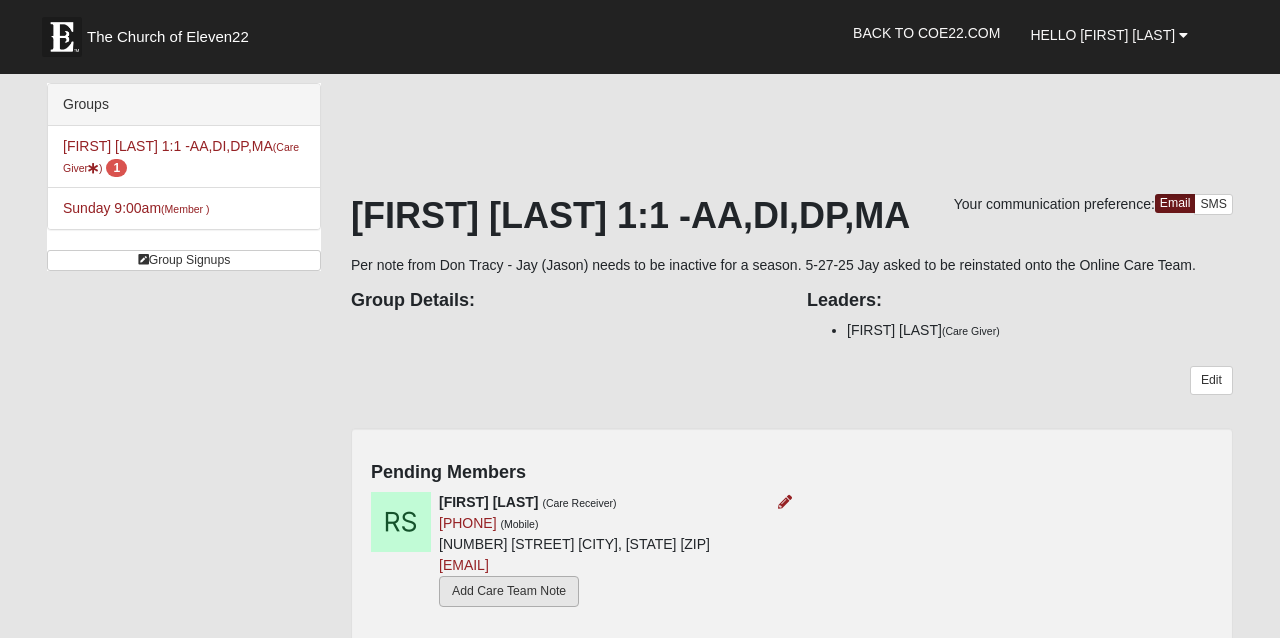 click on "Add Care Team Note" at bounding box center [509, 591] 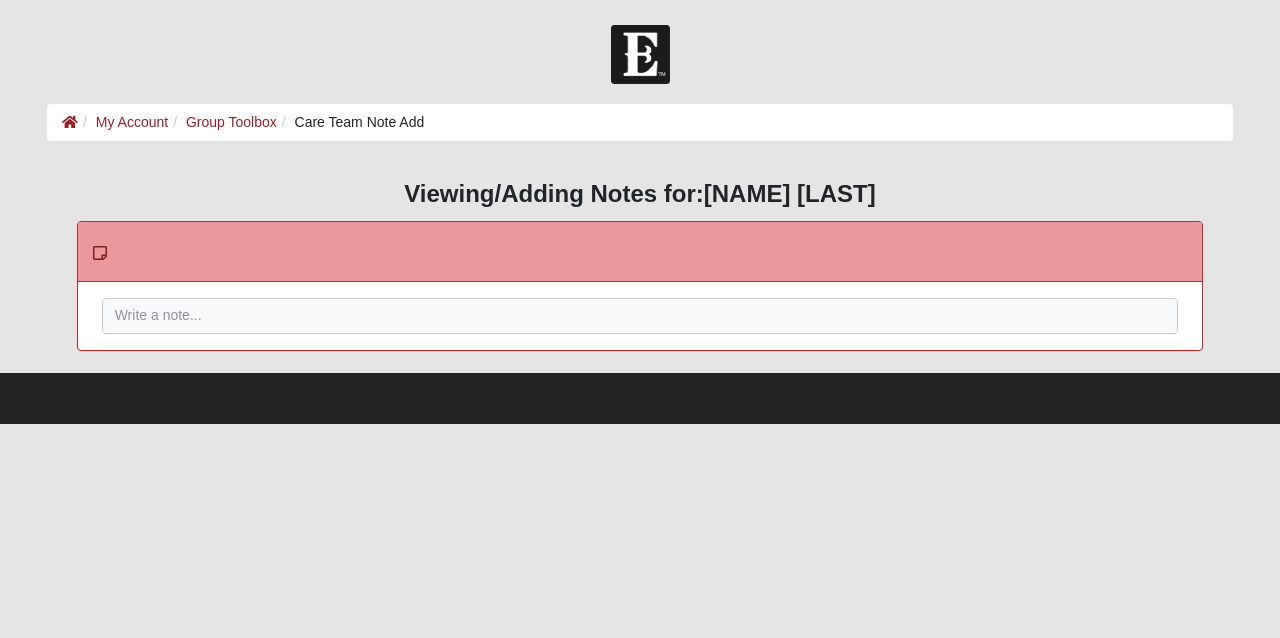 scroll, scrollTop: 0, scrollLeft: 0, axis: both 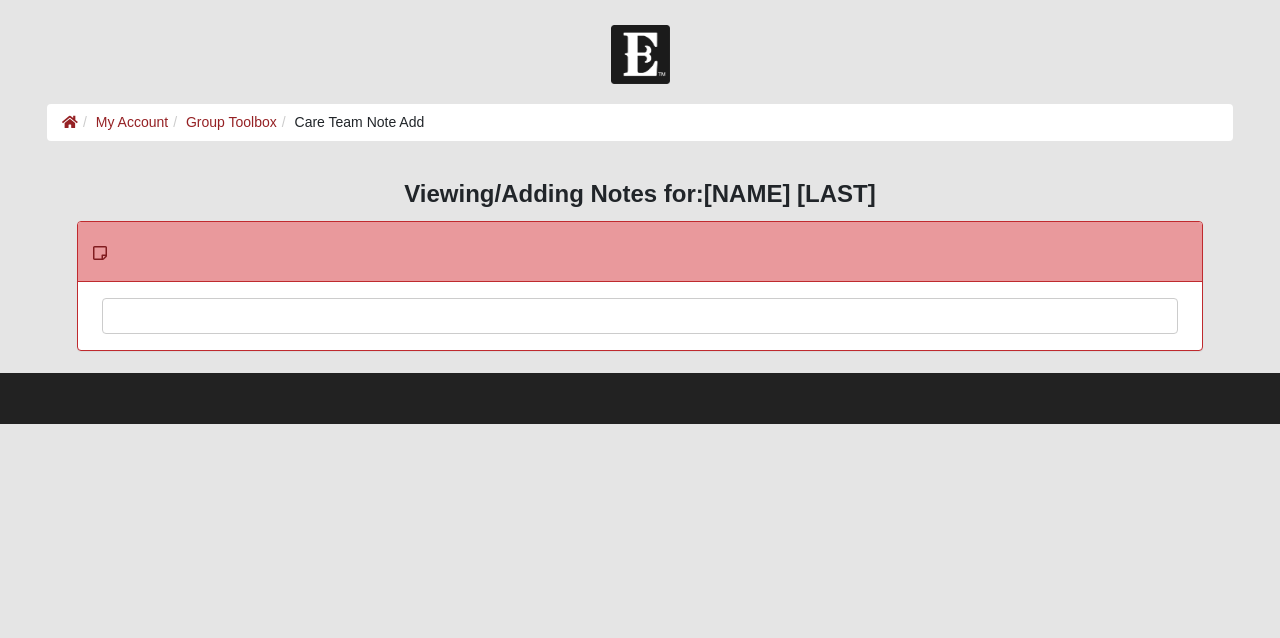 click at bounding box center [640, 343] 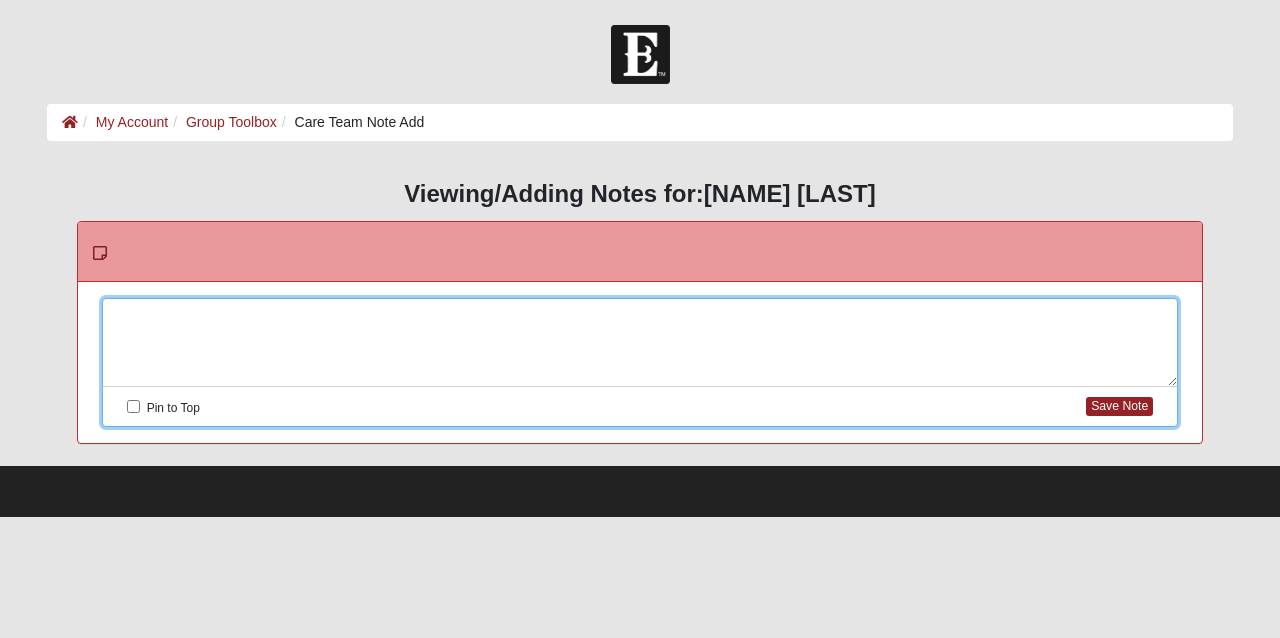 type 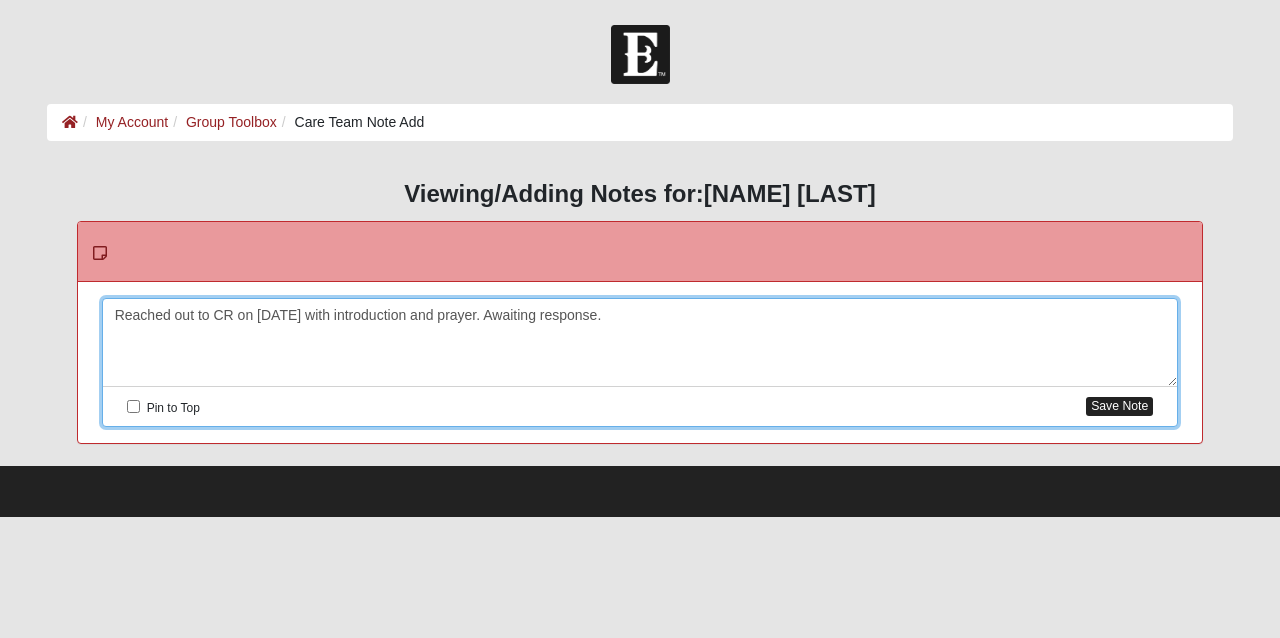 click on "Save Note" at bounding box center [1119, 406] 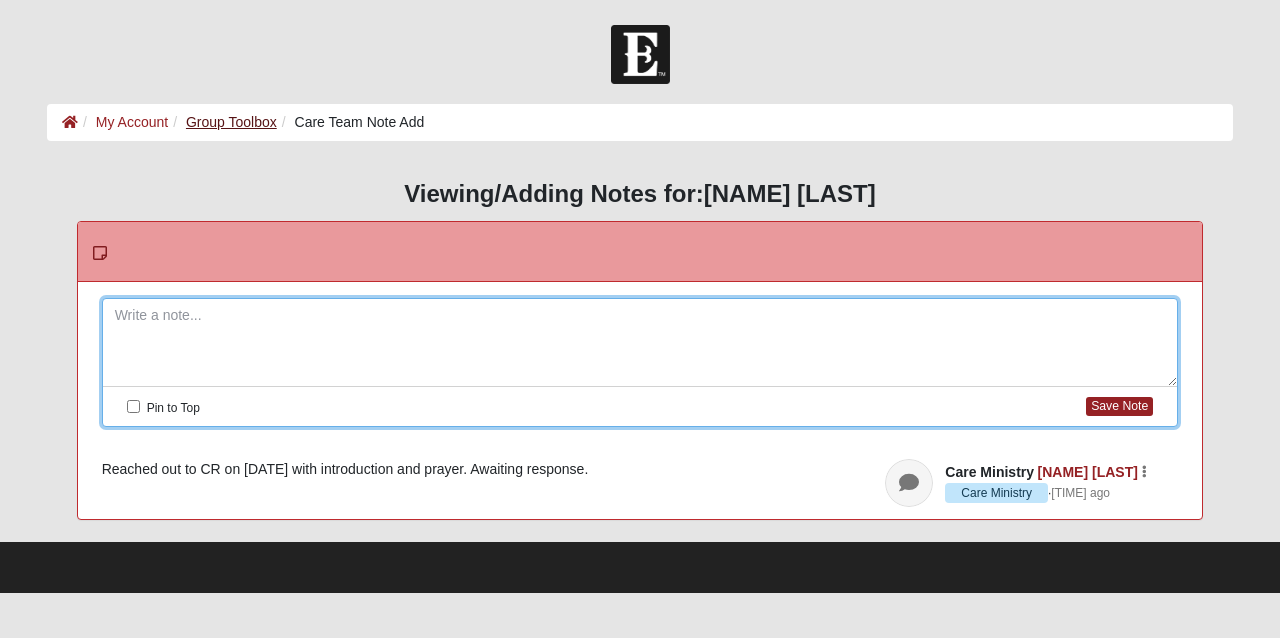 click on "Group Toolbox" at bounding box center [231, 122] 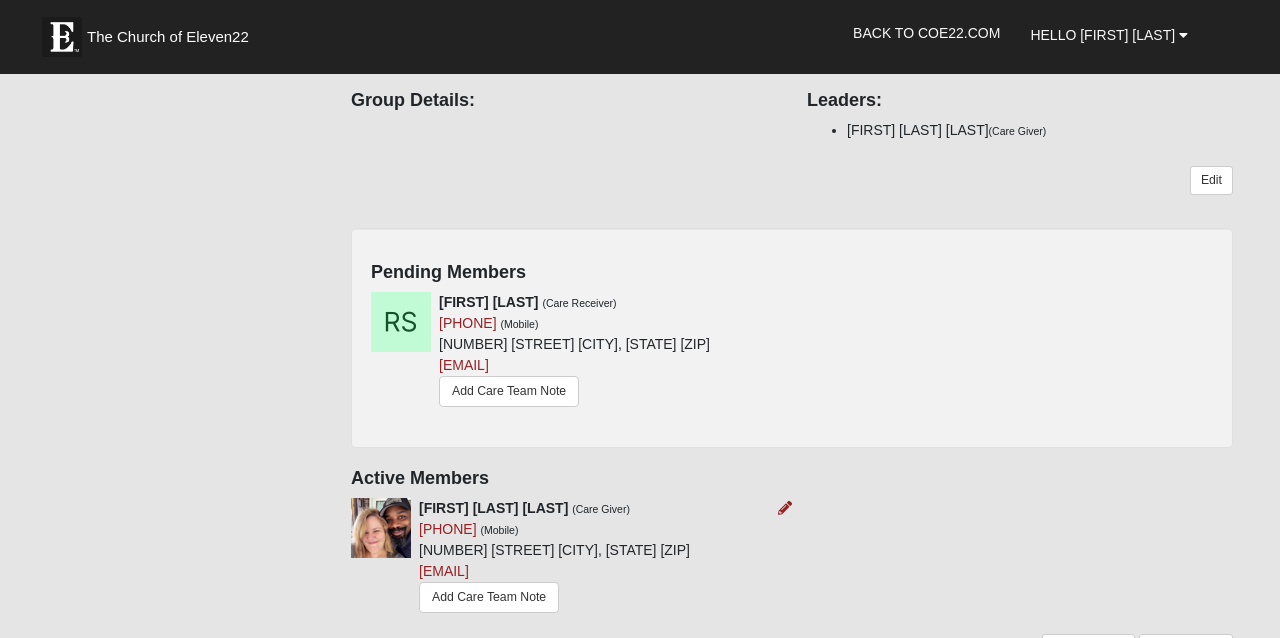 scroll, scrollTop: 119, scrollLeft: 0, axis: vertical 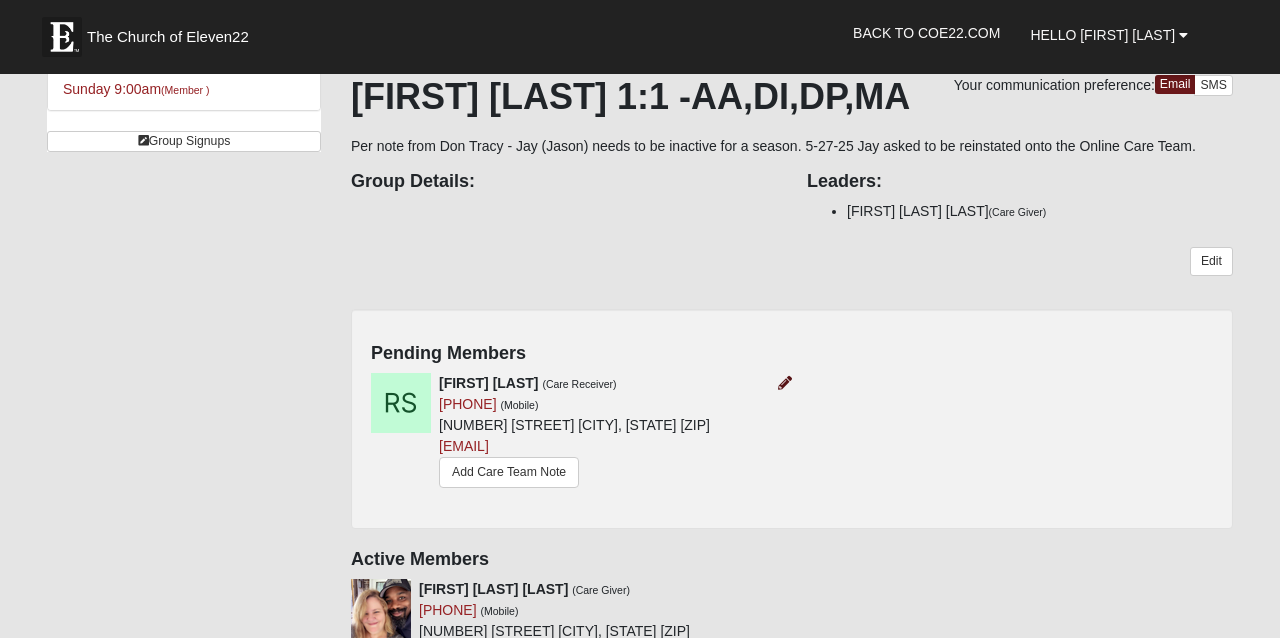 click at bounding box center (785, 383) 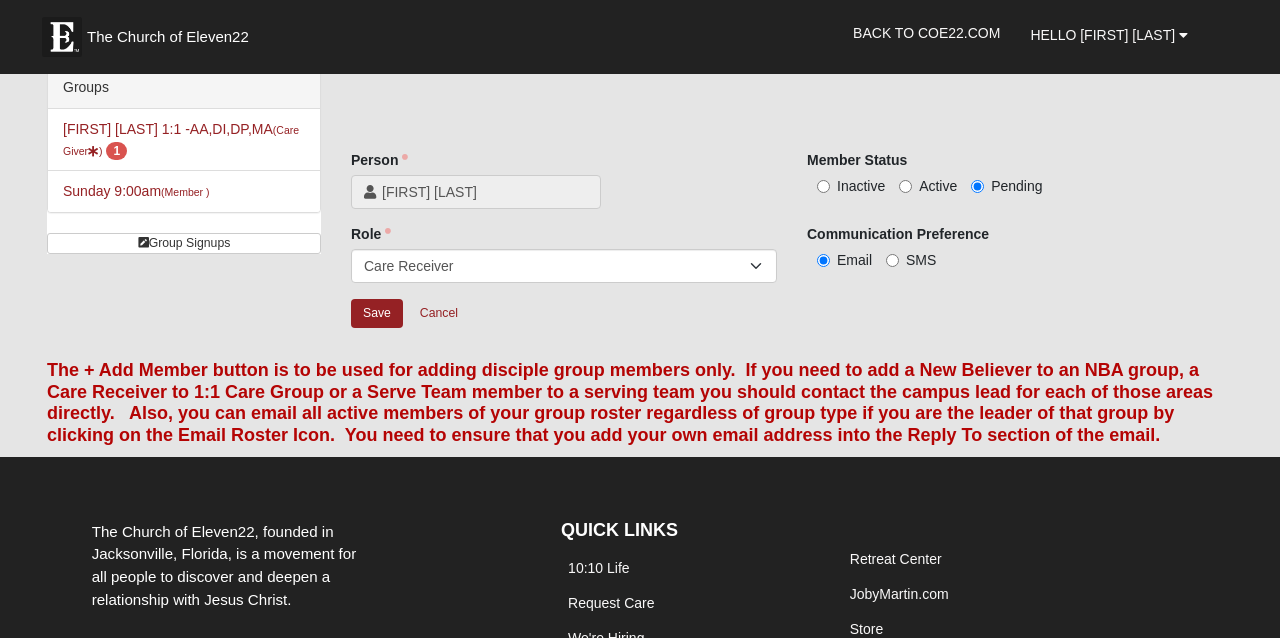scroll, scrollTop: 0, scrollLeft: 0, axis: both 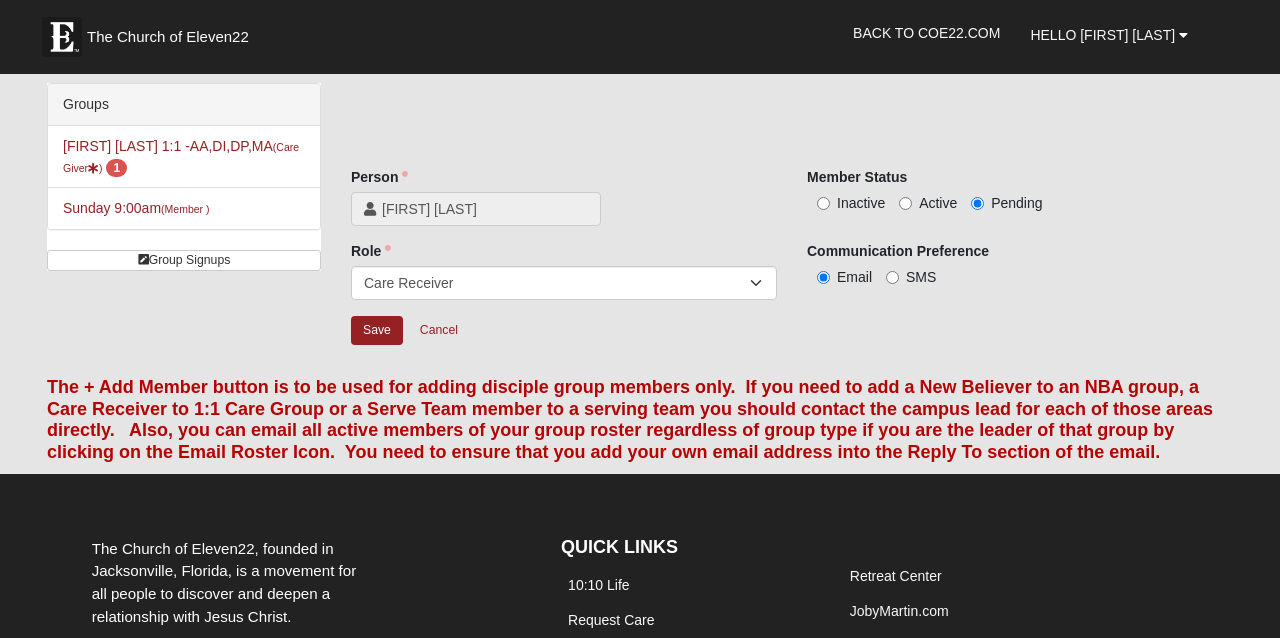 click on "Active" at bounding box center (905, 203) 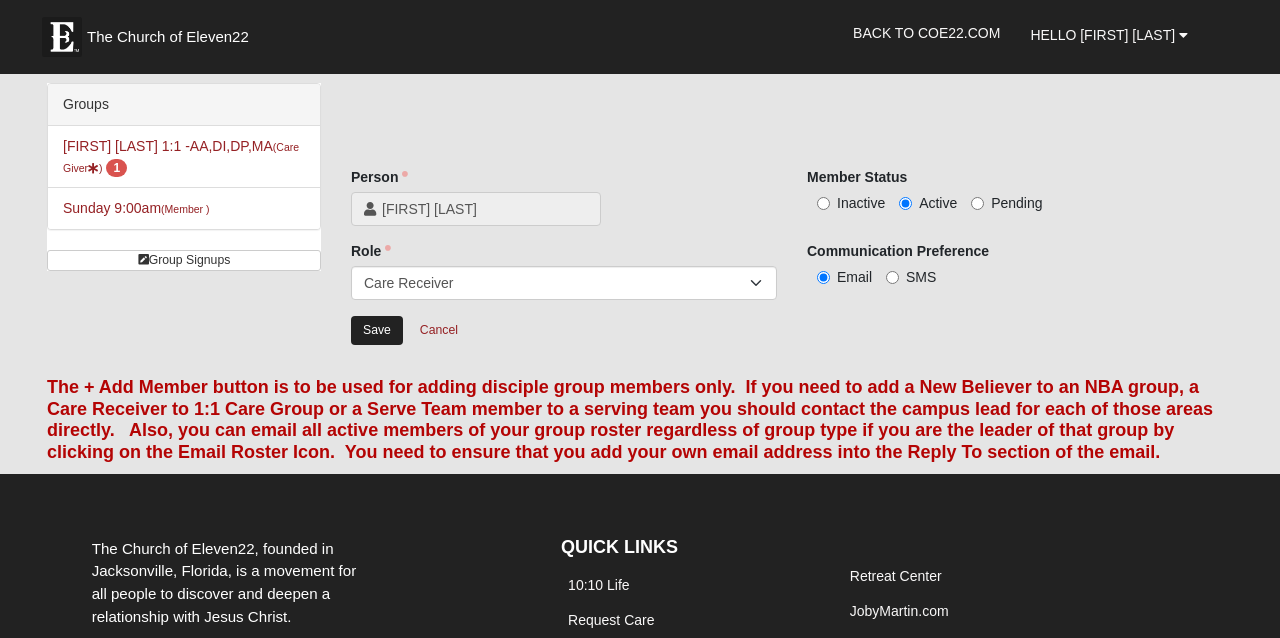 click on "Save" at bounding box center (377, 330) 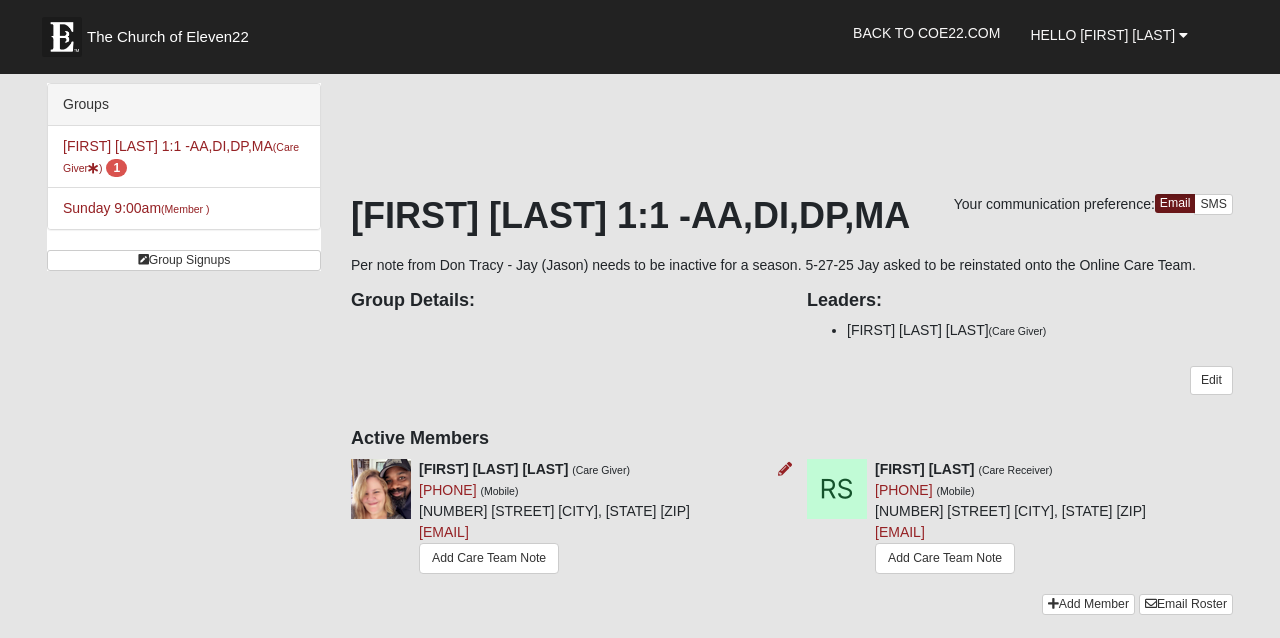 scroll, scrollTop: 0, scrollLeft: 0, axis: both 